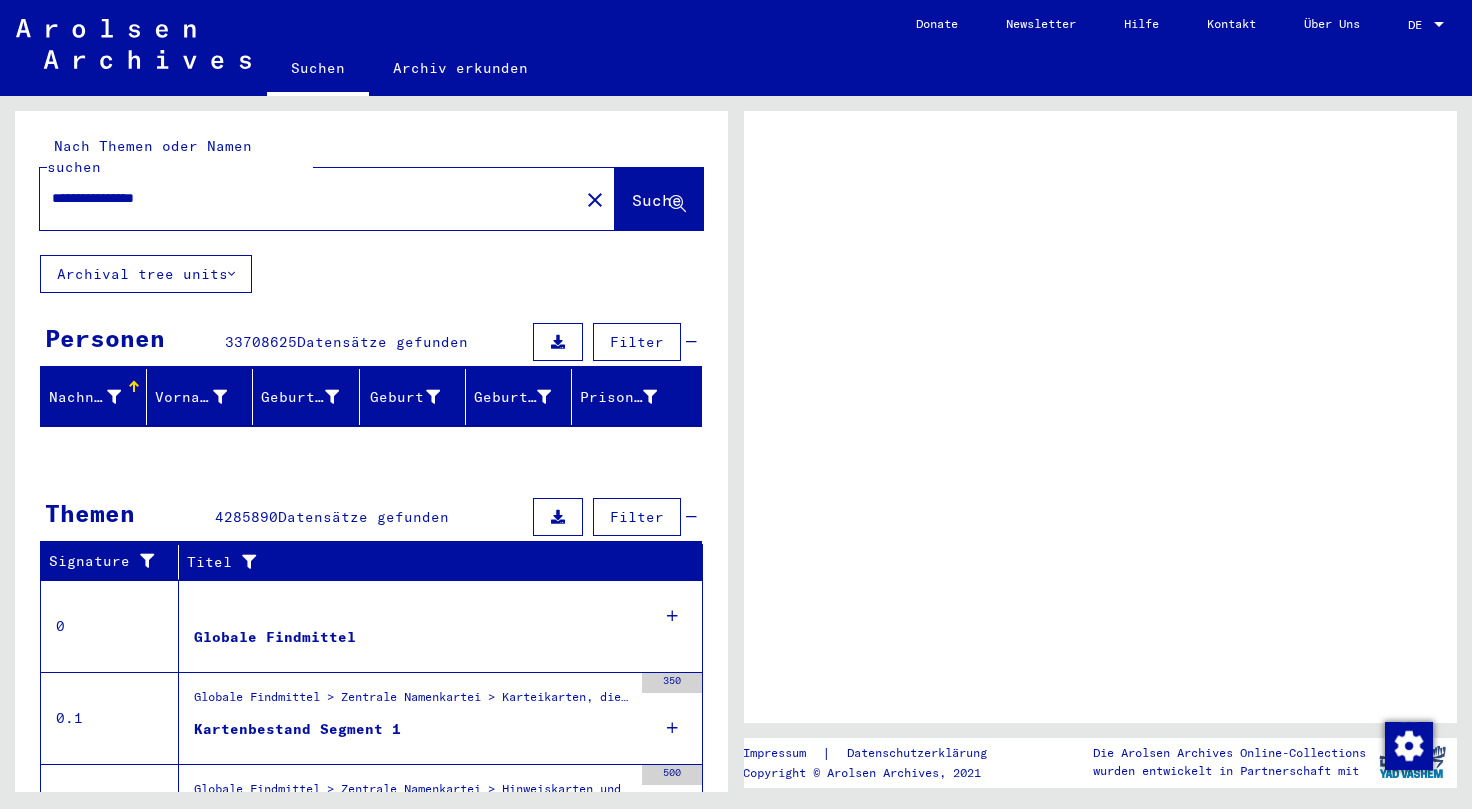 scroll, scrollTop: 0, scrollLeft: 0, axis: both 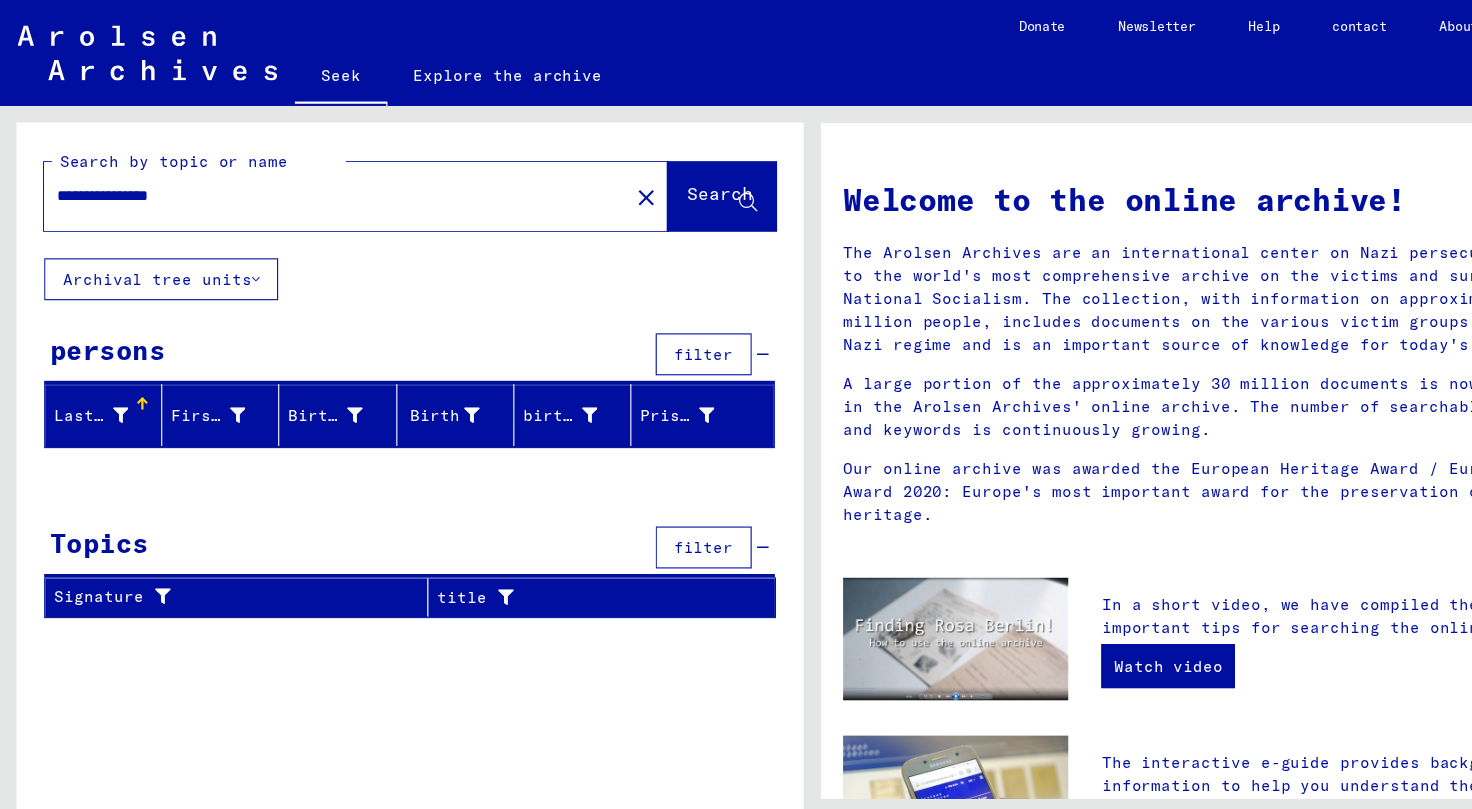 drag, startPoint x: 95, startPoint y: 180, endPoint x: 0, endPoint y: 170, distance: 95.524864 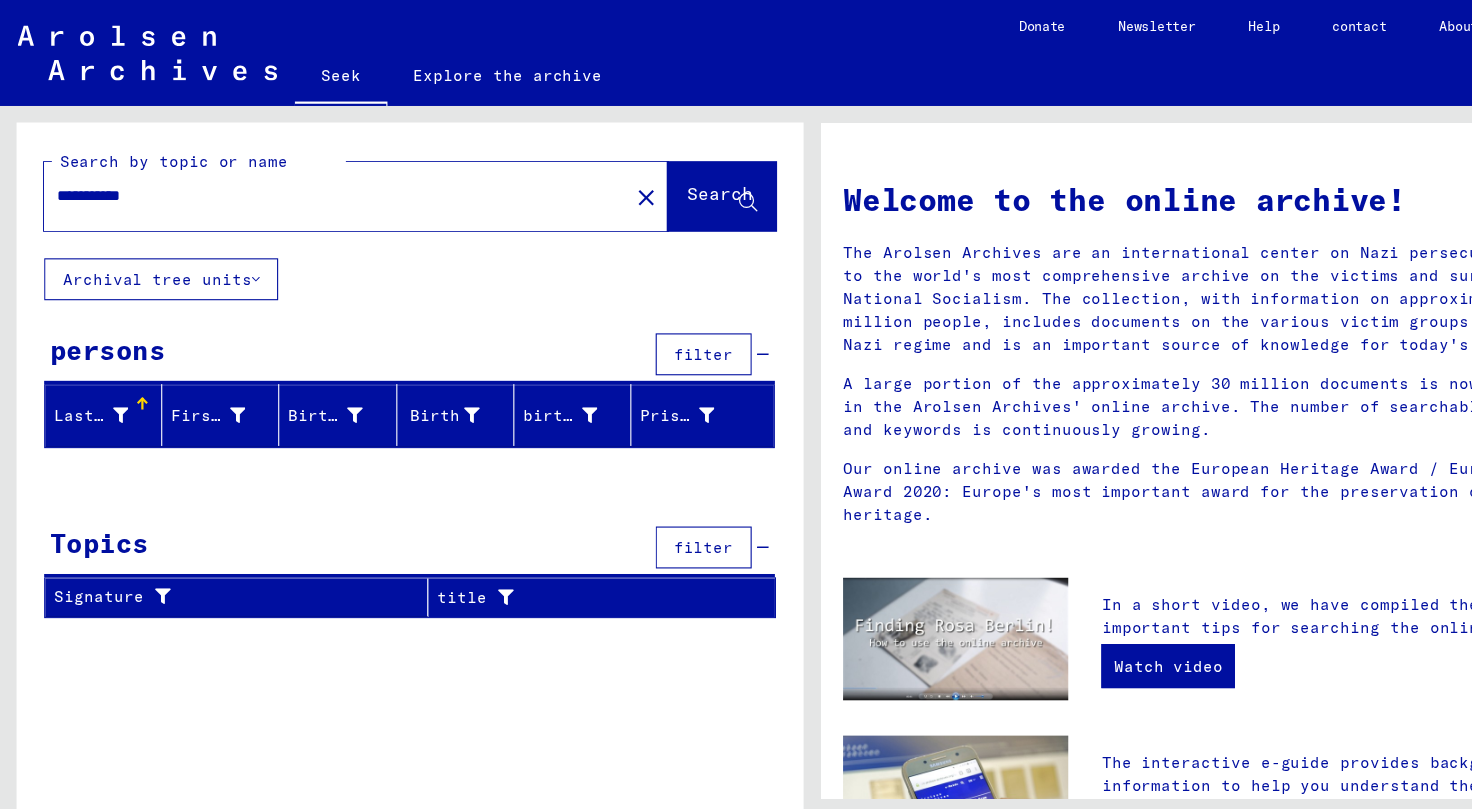 click on "**********" at bounding box center [298, 177] 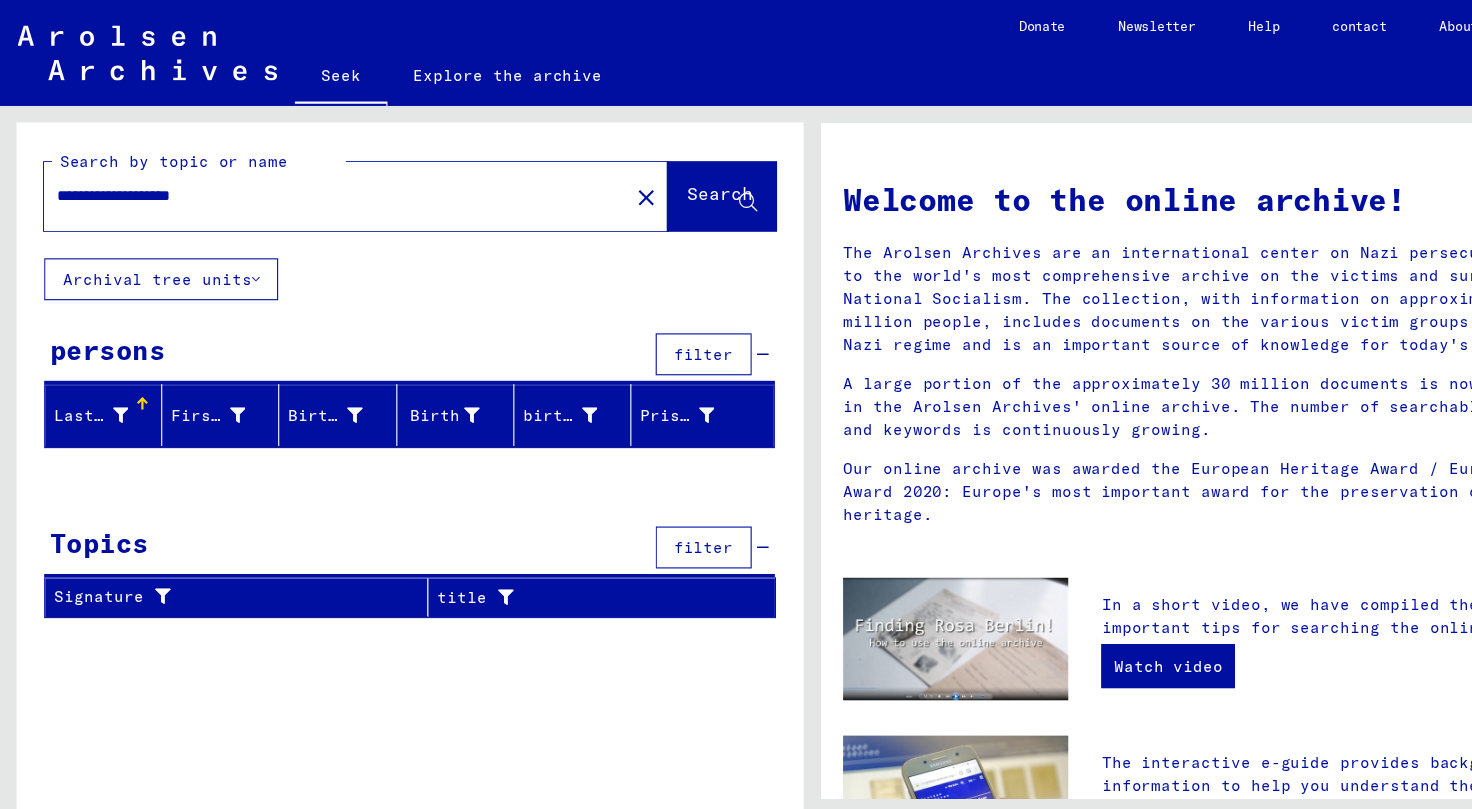 click on "**********" 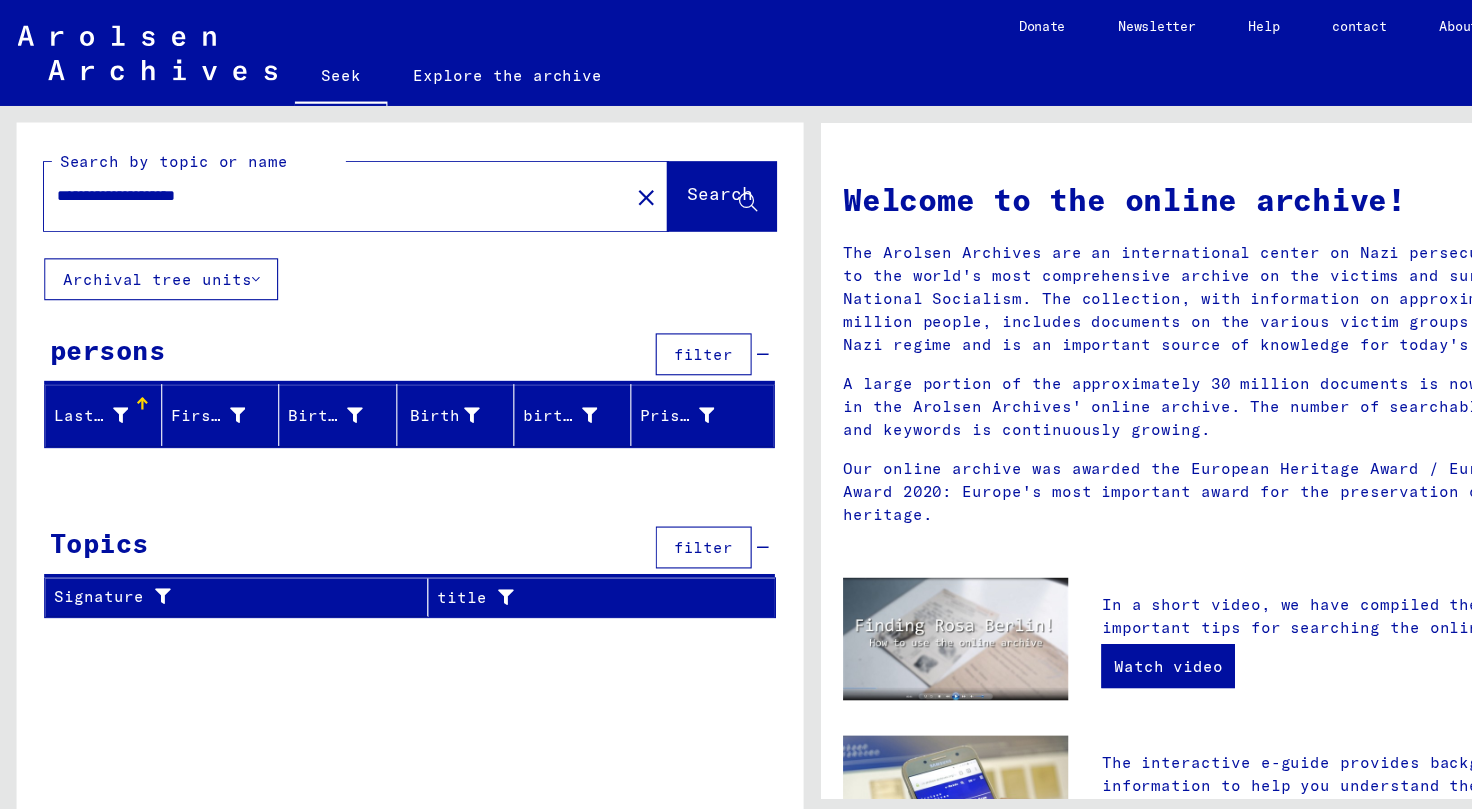 drag, startPoint x: 159, startPoint y: 182, endPoint x: 0, endPoint y: 126, distance: 168.57343 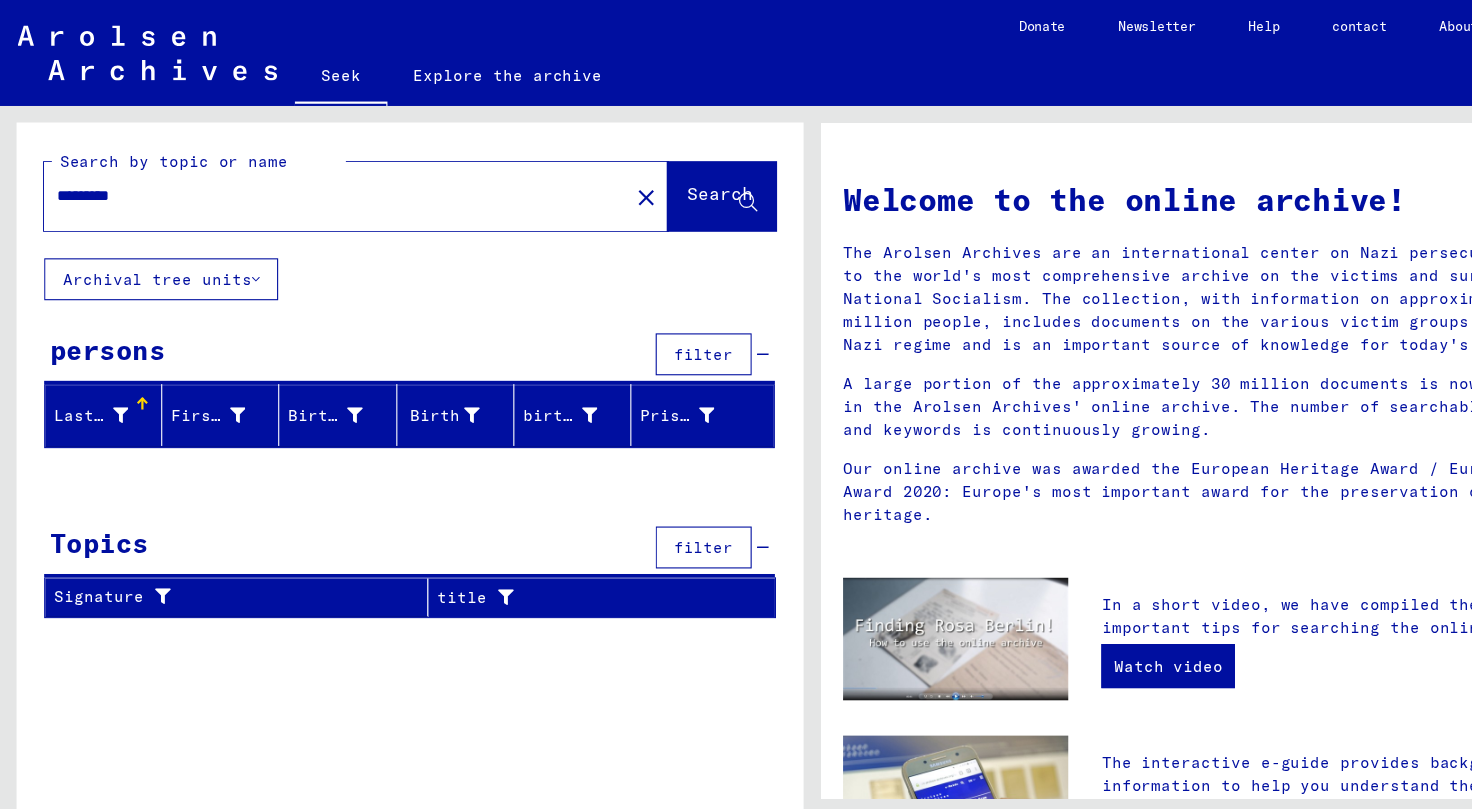 type on "*********" 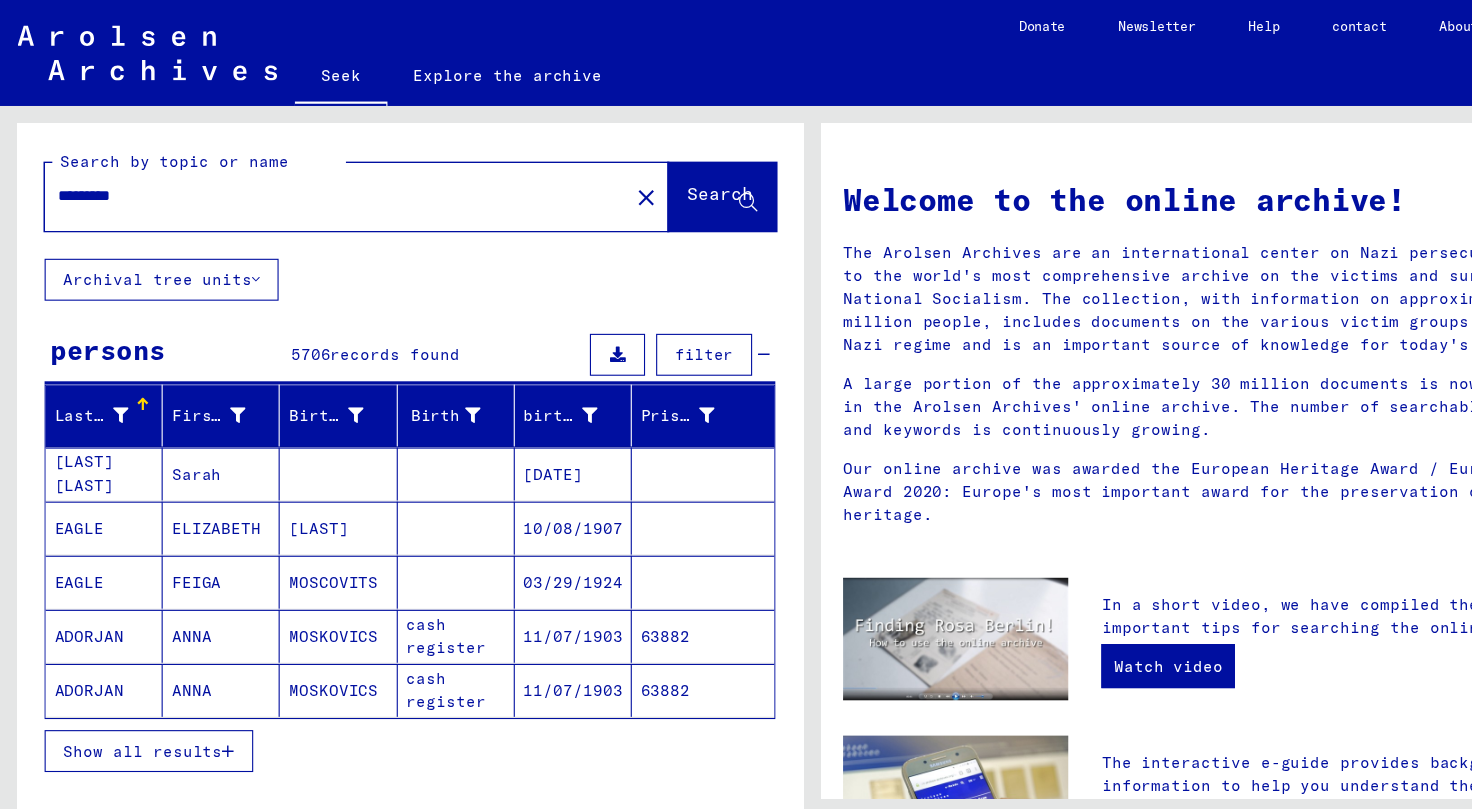 scroll, scrollTop: 453, scrollLeft: 0, axis: vertical 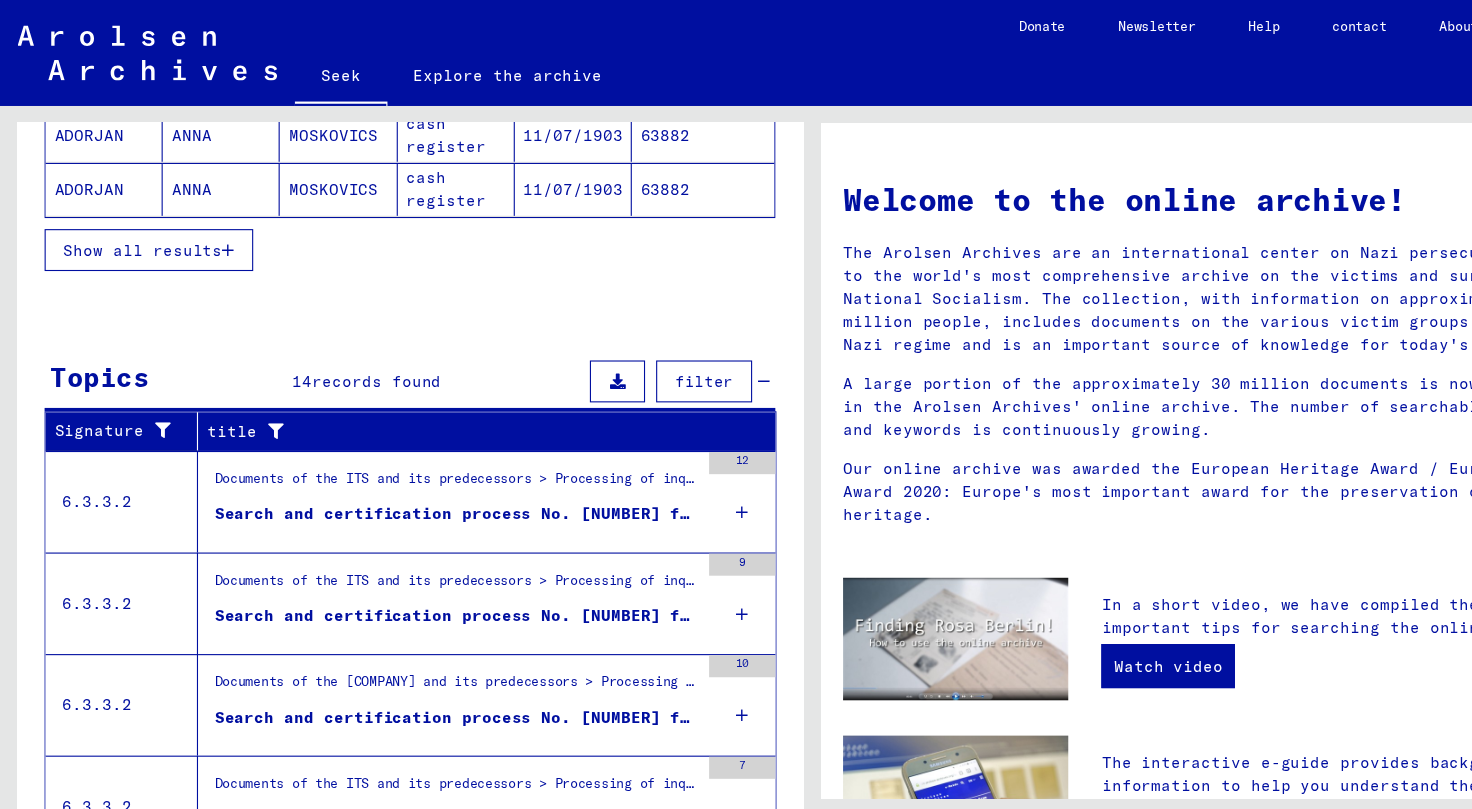 click on "Show all results" at bounding box center [129, 227] 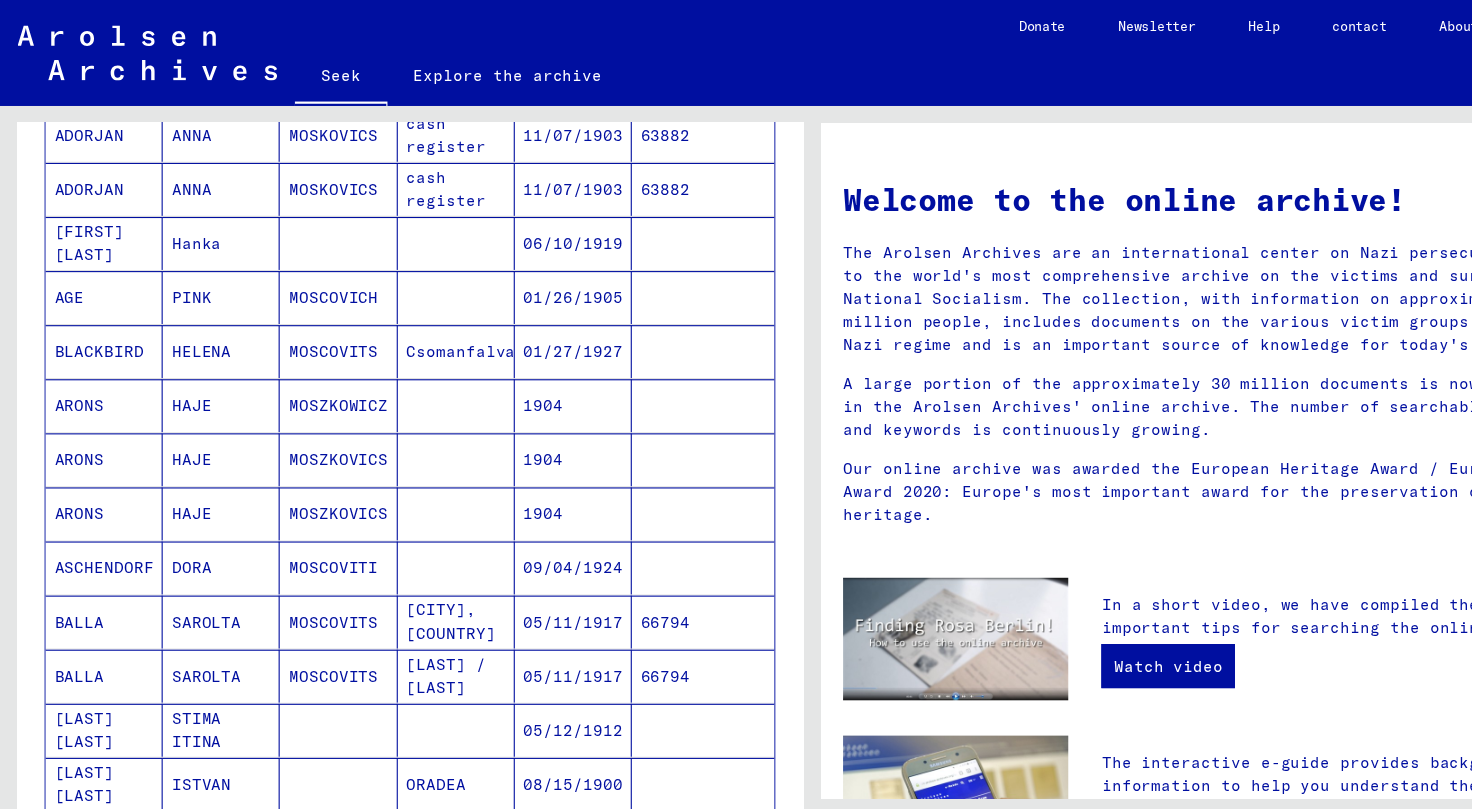 scroll, scrollTop: 0, scrollLeft: 0, axis: both 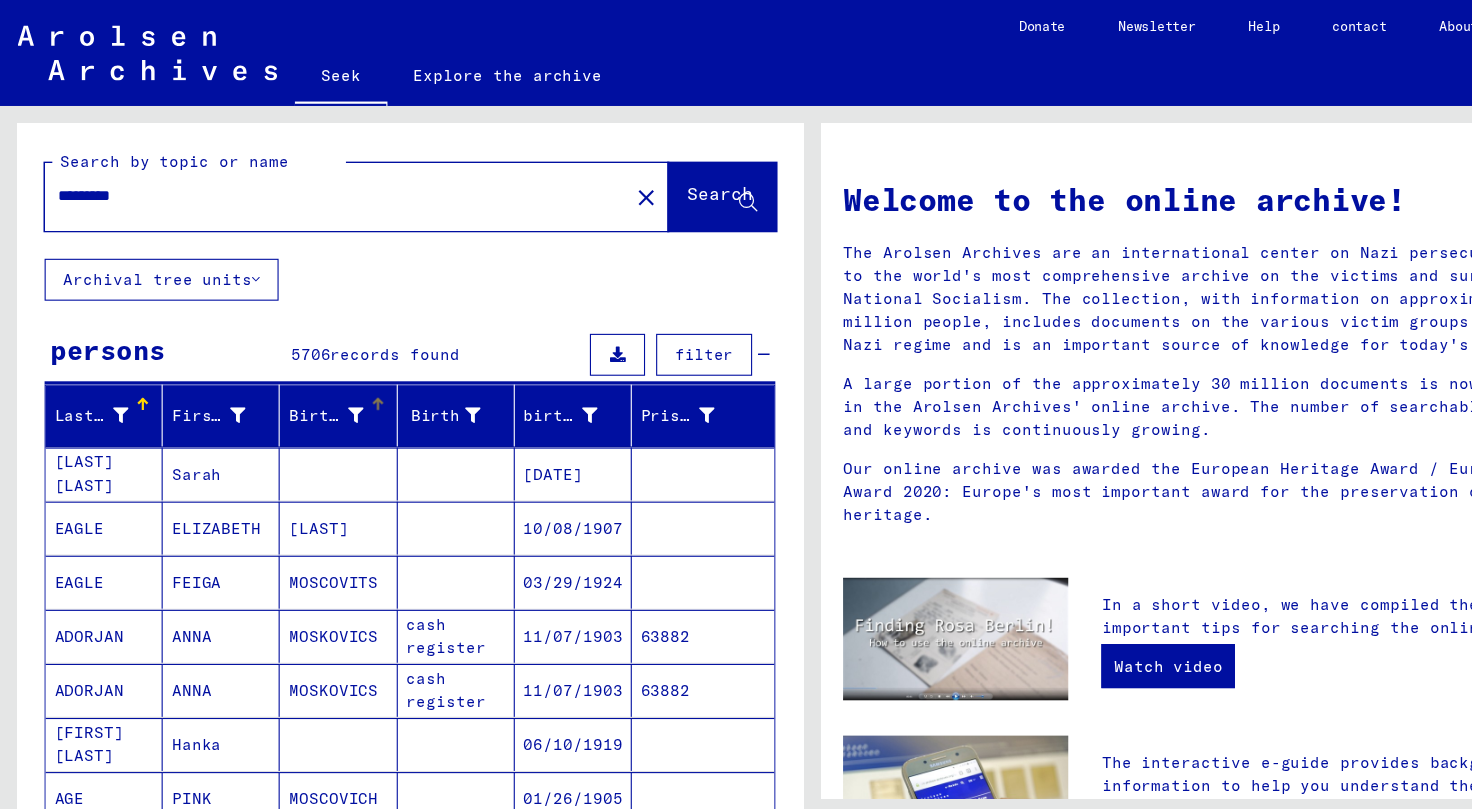 click on "Birth name" at bounding box center [306, 376] 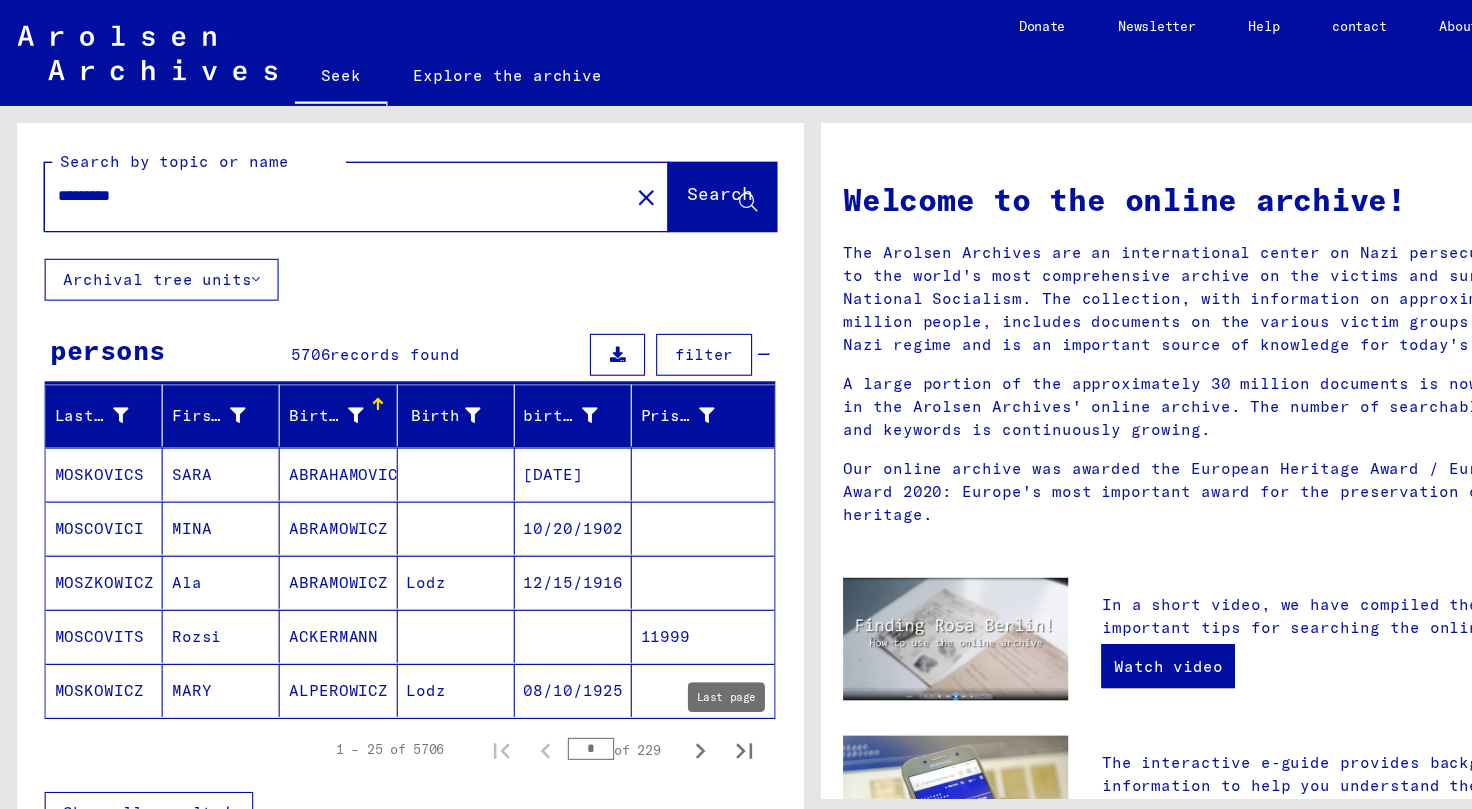 click 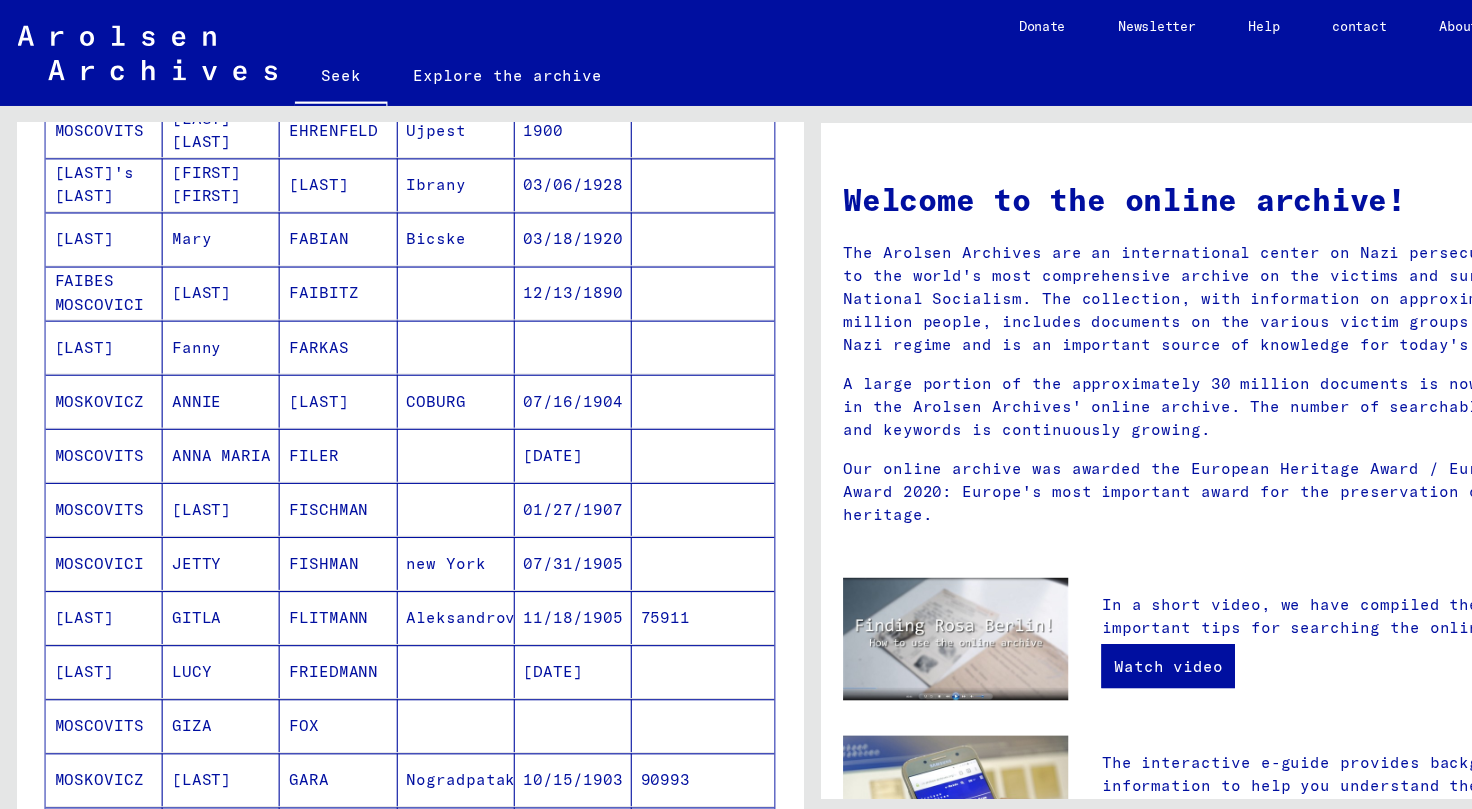 scroll, scrollTop: 0, scrollLeft: 0, axis: both 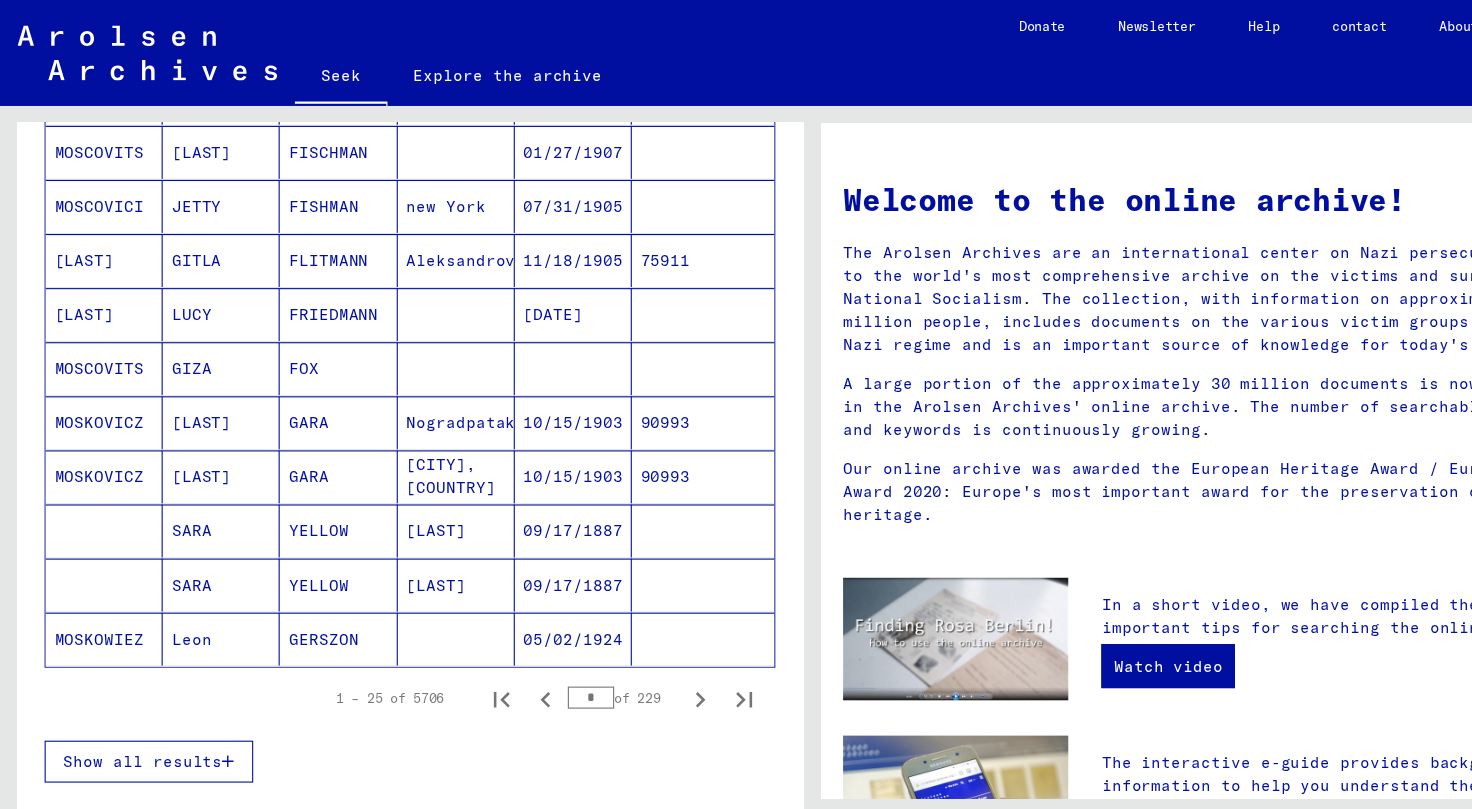click 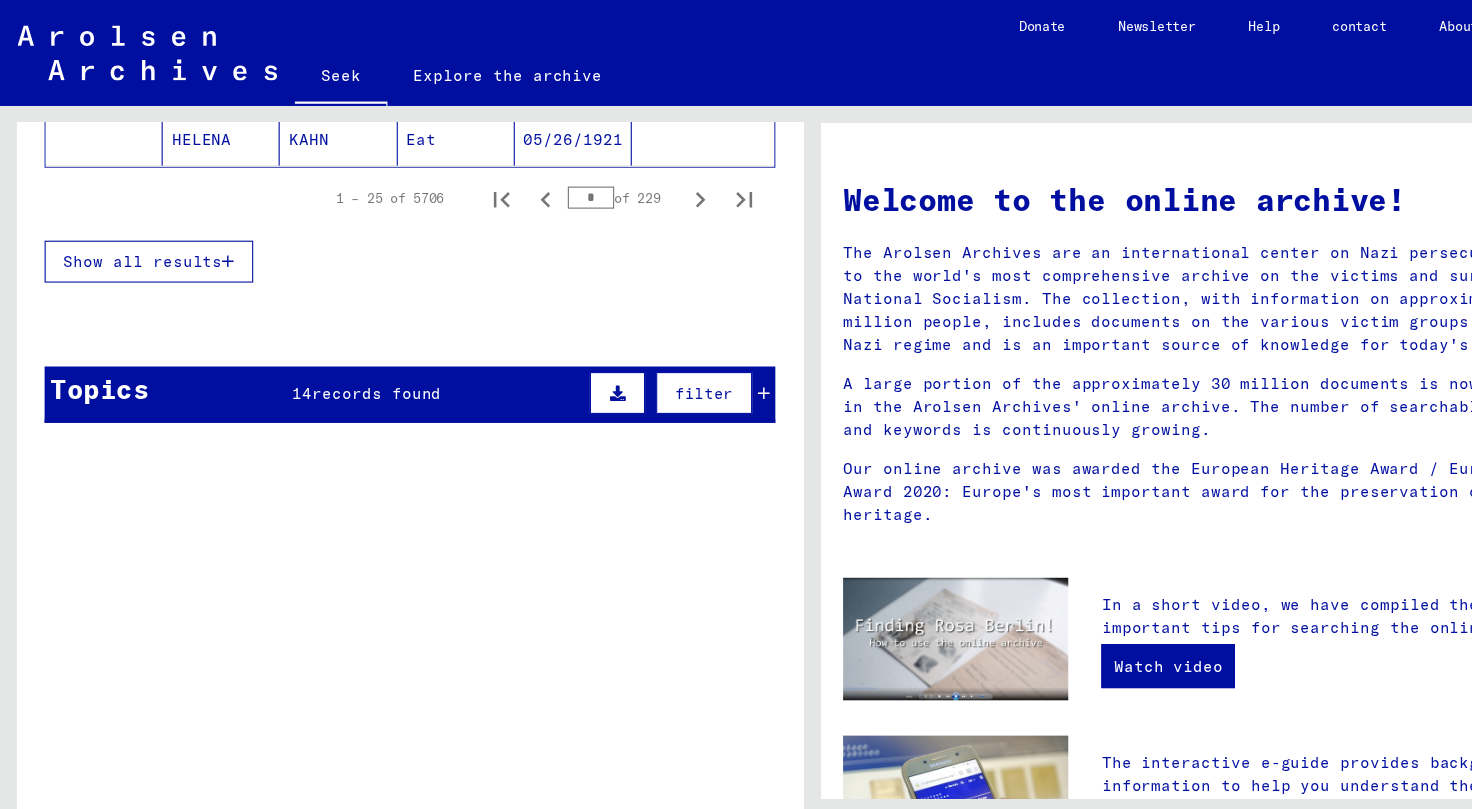 scroll, scrollTop: 1026, scrollLeft: 0, axis: vertical 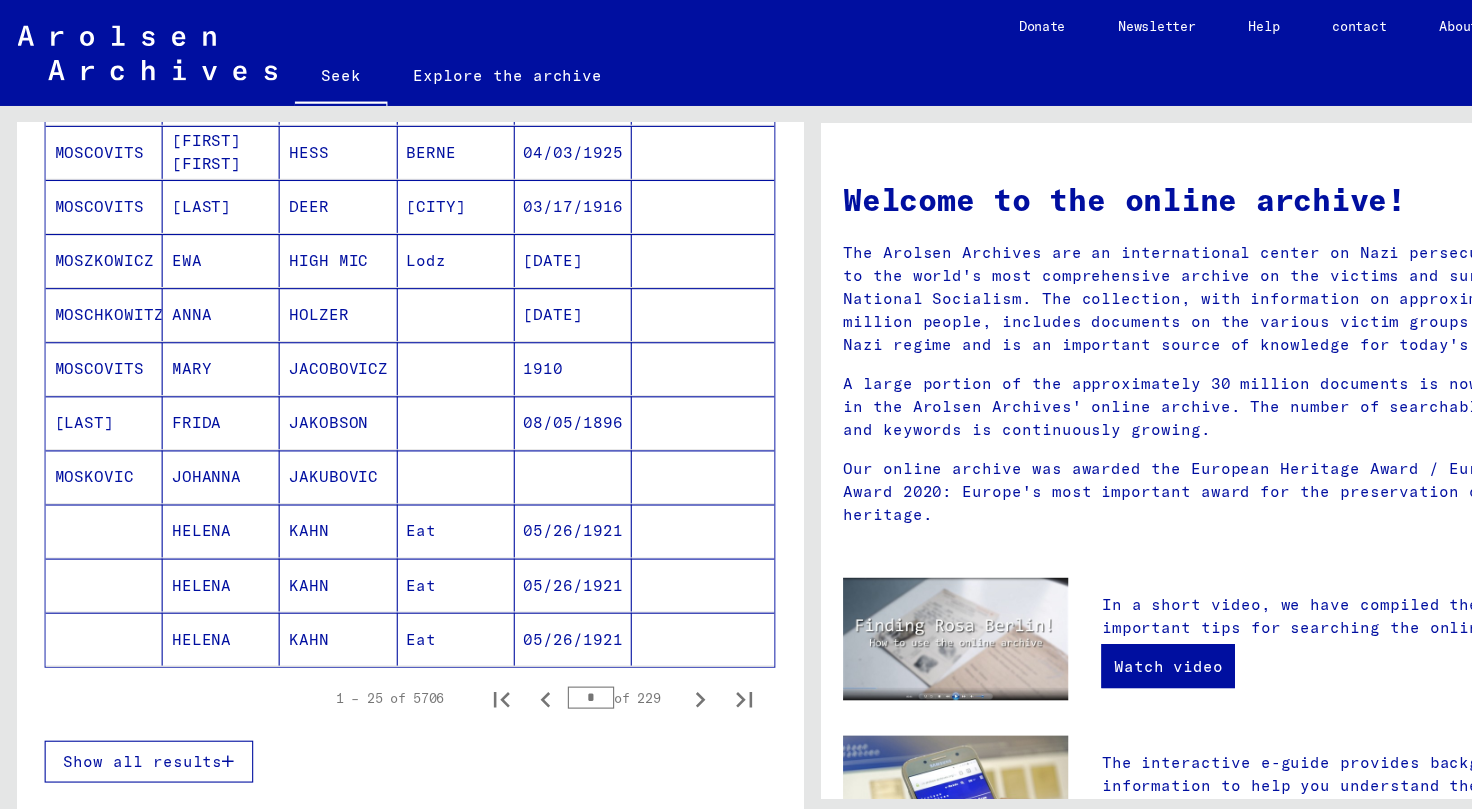 drag, startPoint x: 324, startPoint y: 431, endPoint x: 517, endPoint y: 414, distance: 193.74725 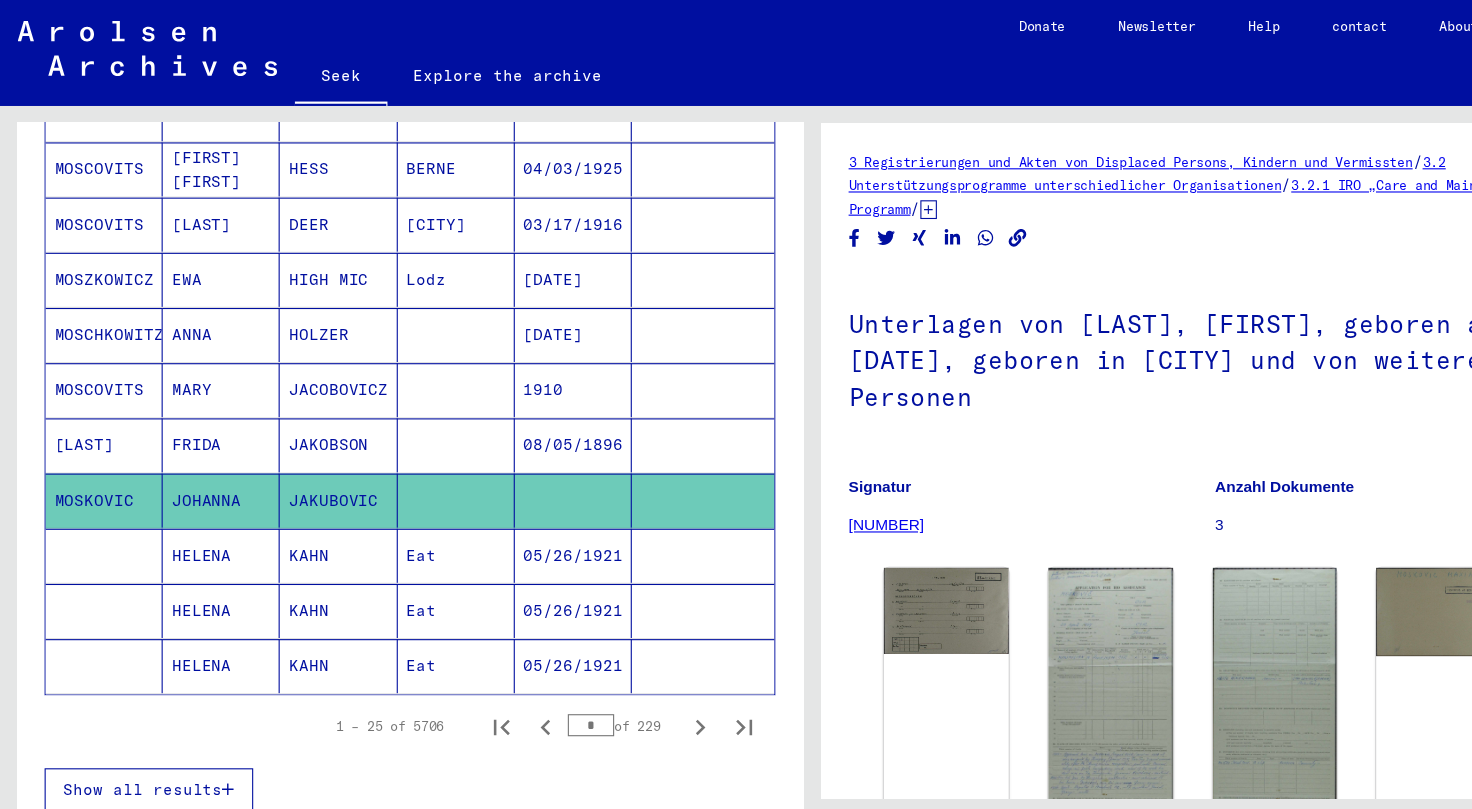 scroll, scrollTop: 1040, scrollLeft: 0, axis: vertical 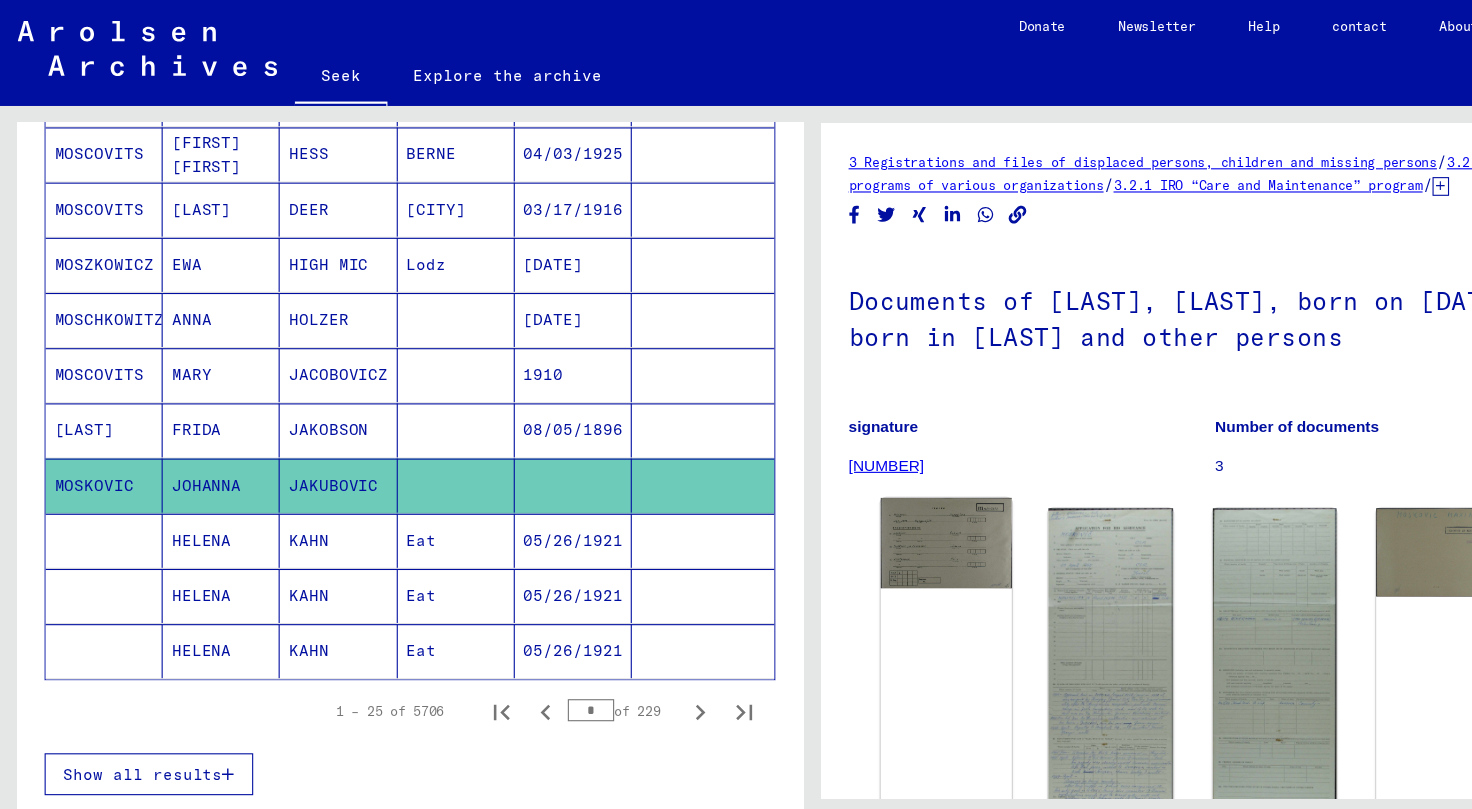 click 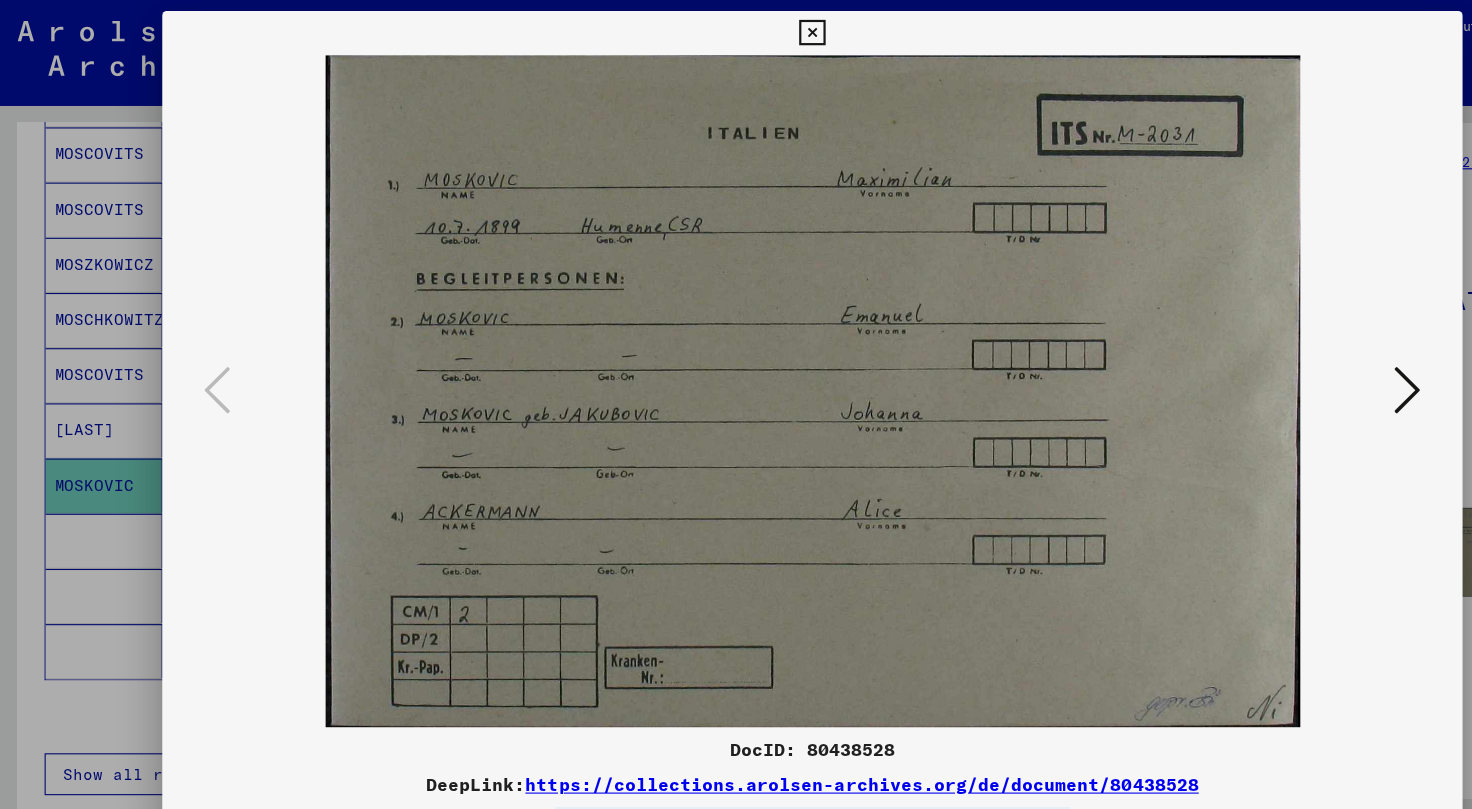 click at bounding box center [1275, 353] 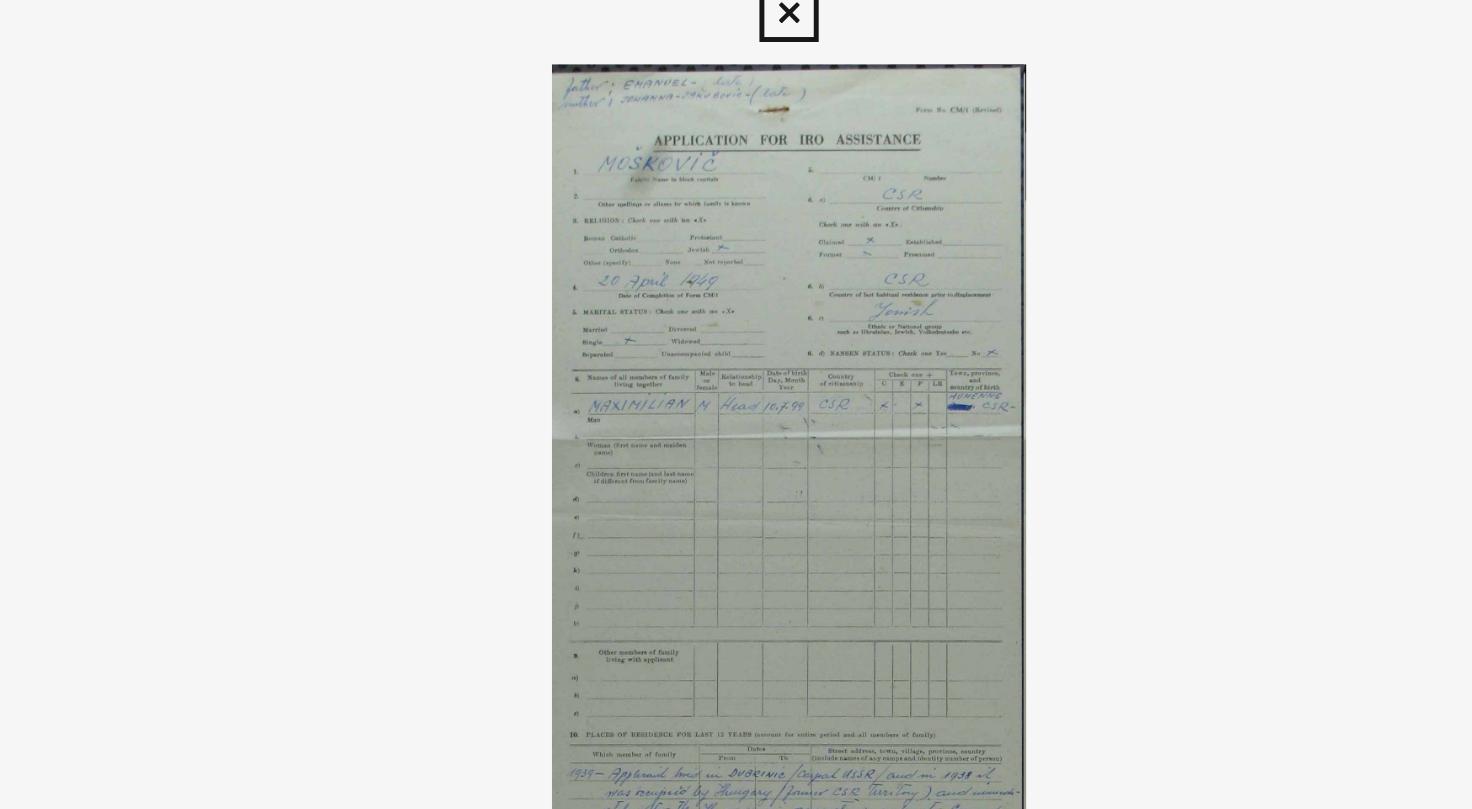 drag, startPoint x: 803, startPoint y: 273, endPoint x: 835, endPoint y: 220, distance: 61.91123 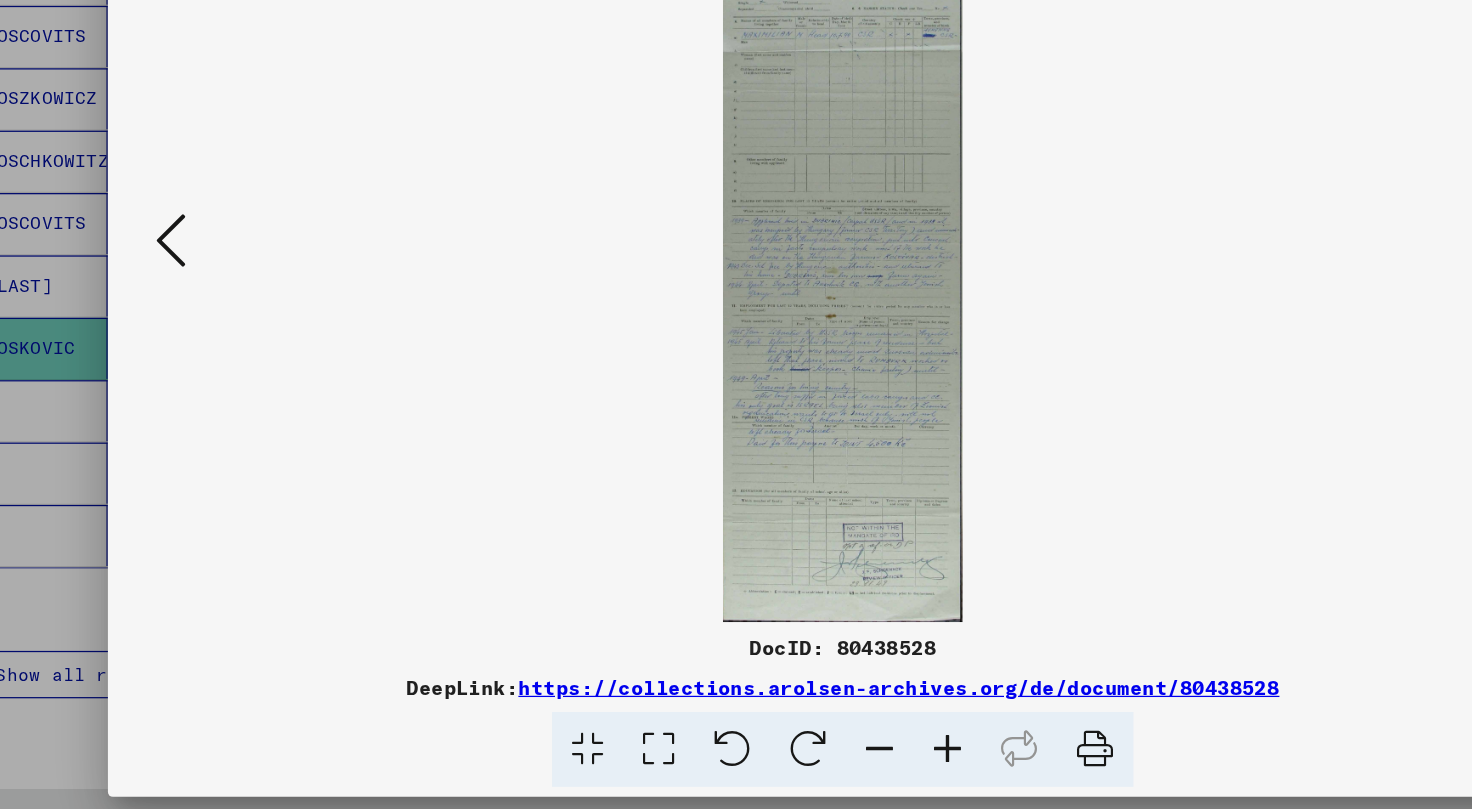 scroll, scrollTop: 0, scrollLeft: 0, axis: both 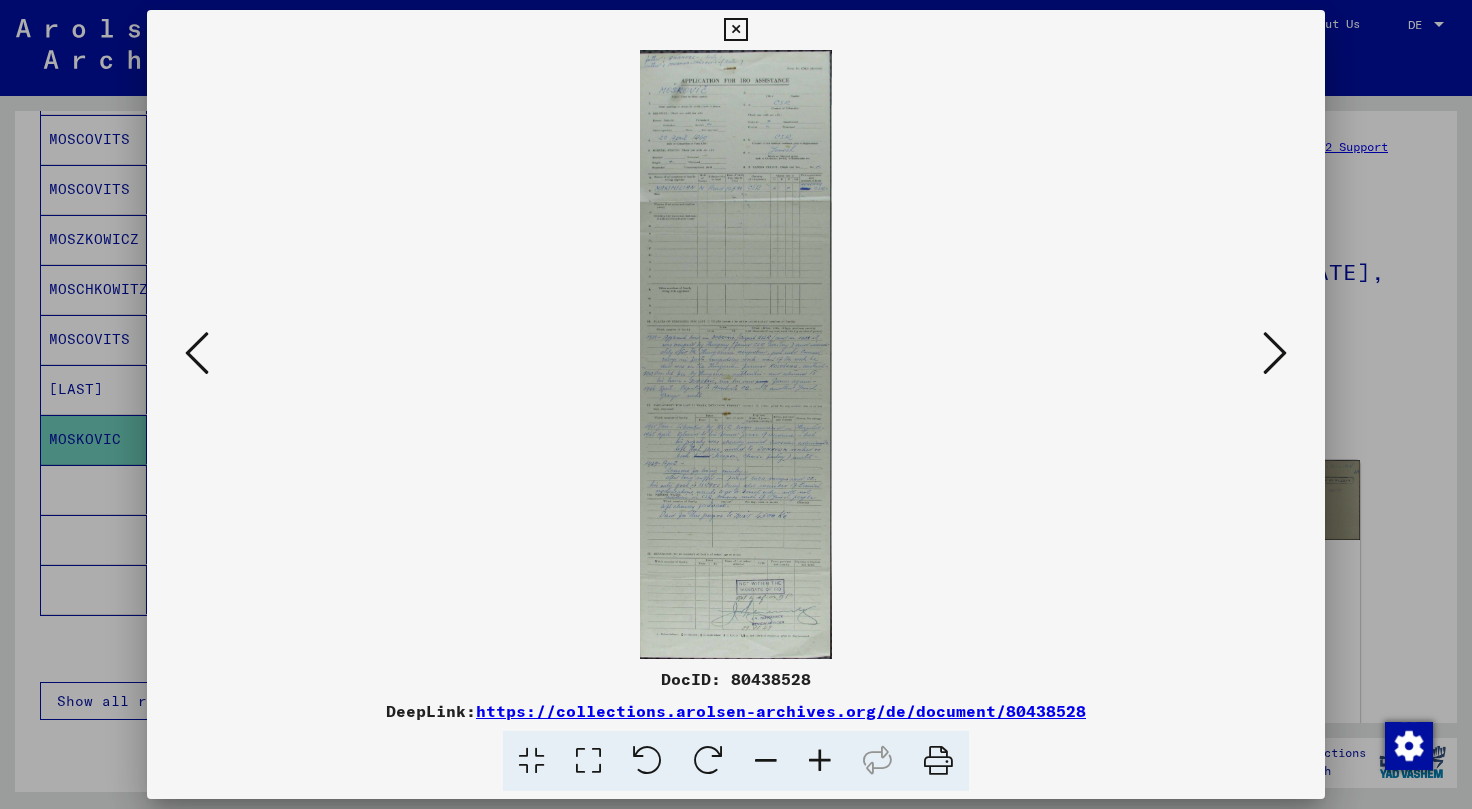 click at bounding box center (1275, 353) 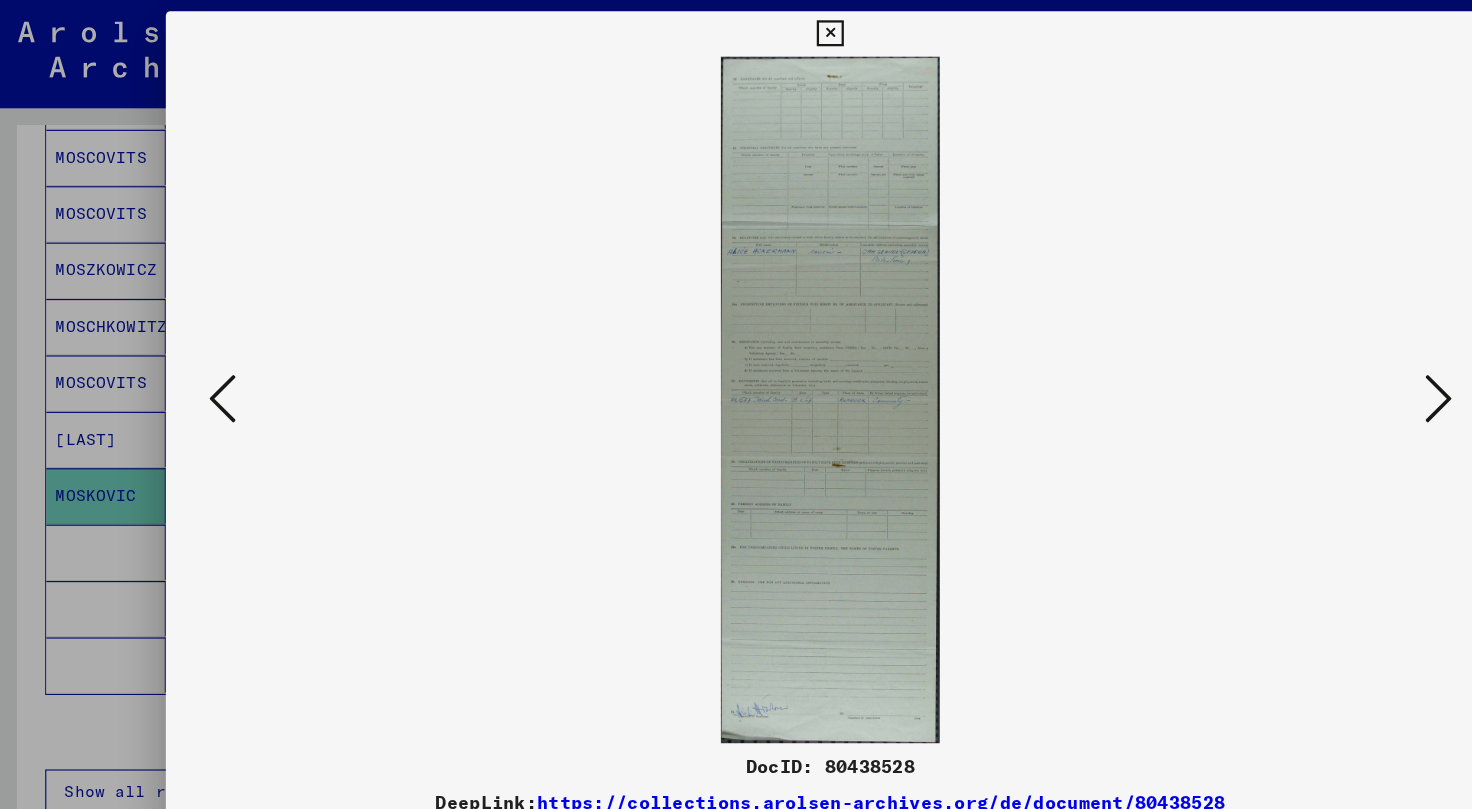 click at bounding box center (735, 30) 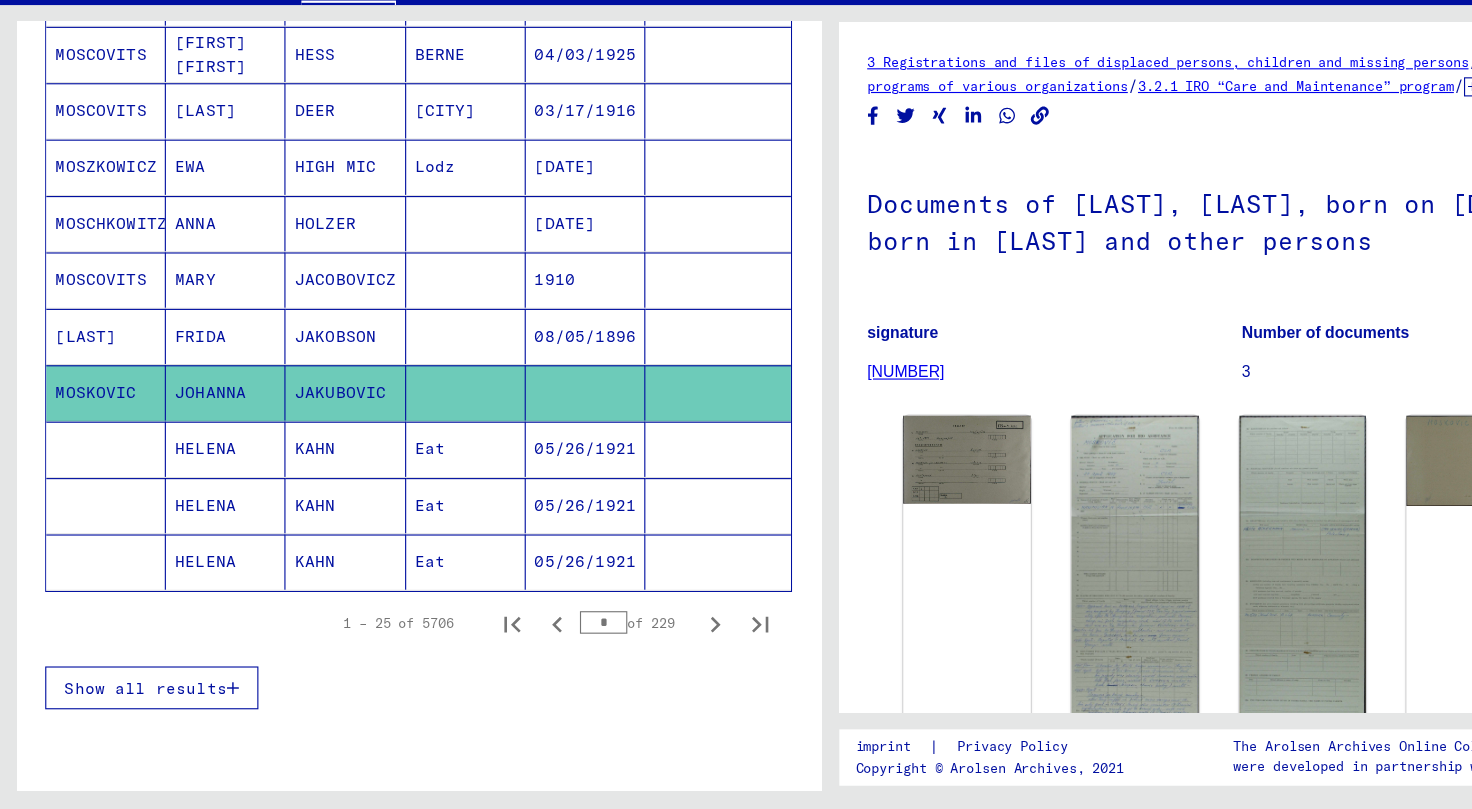 click 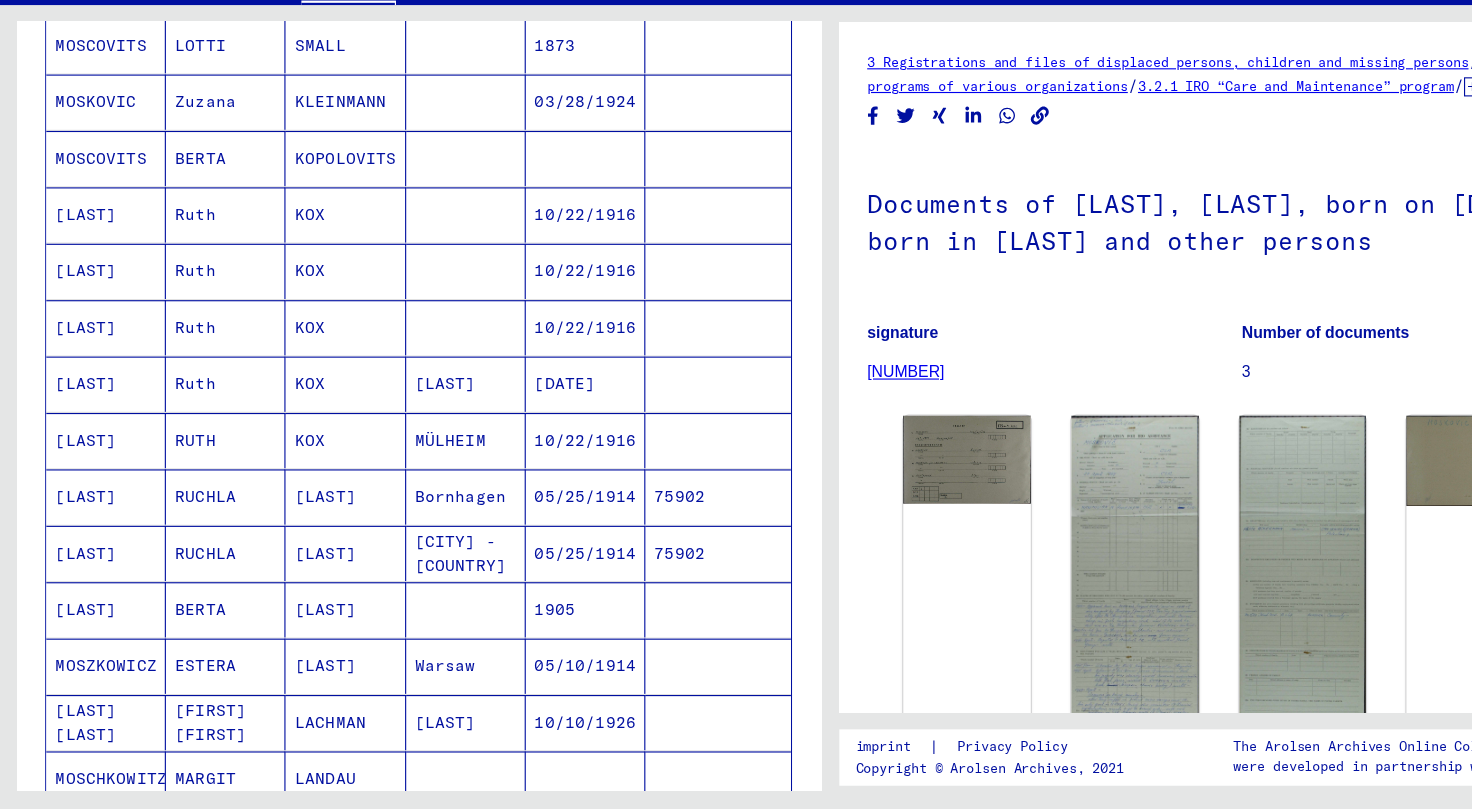 scroll, scrollTop: 0, scrollLeft: 0, axis: both 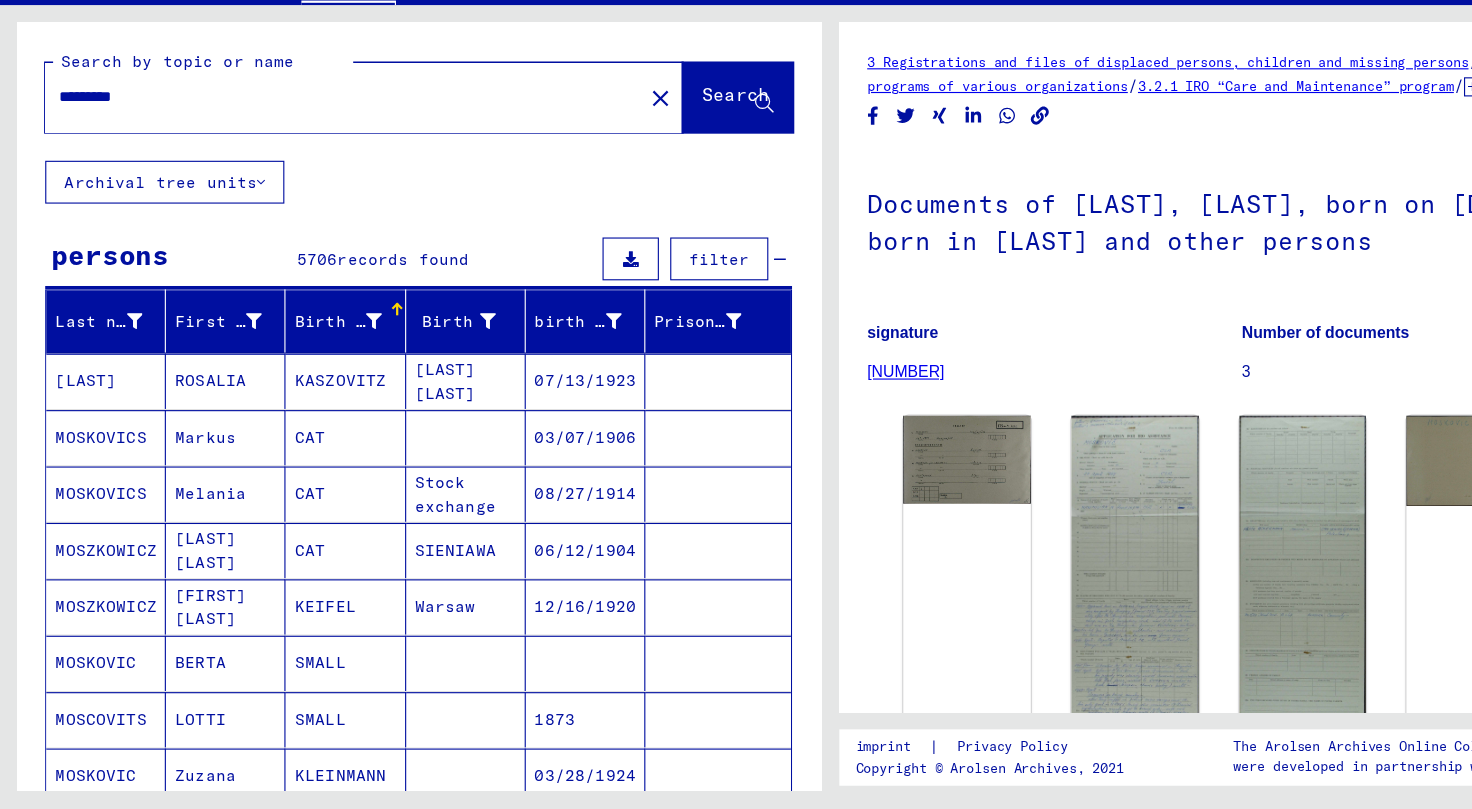 click on "*********" at bounding box center [304, 177] 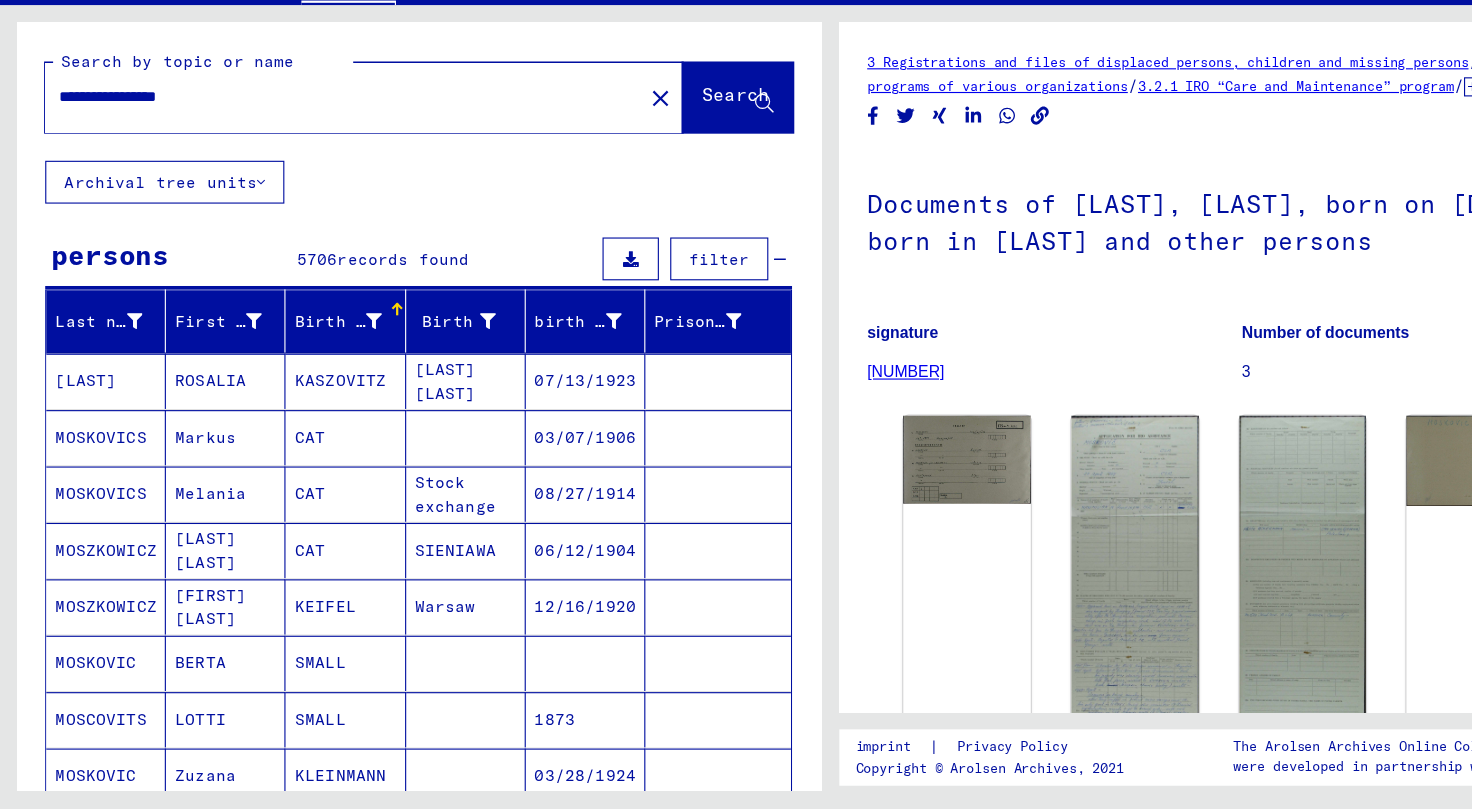 type on "**********" 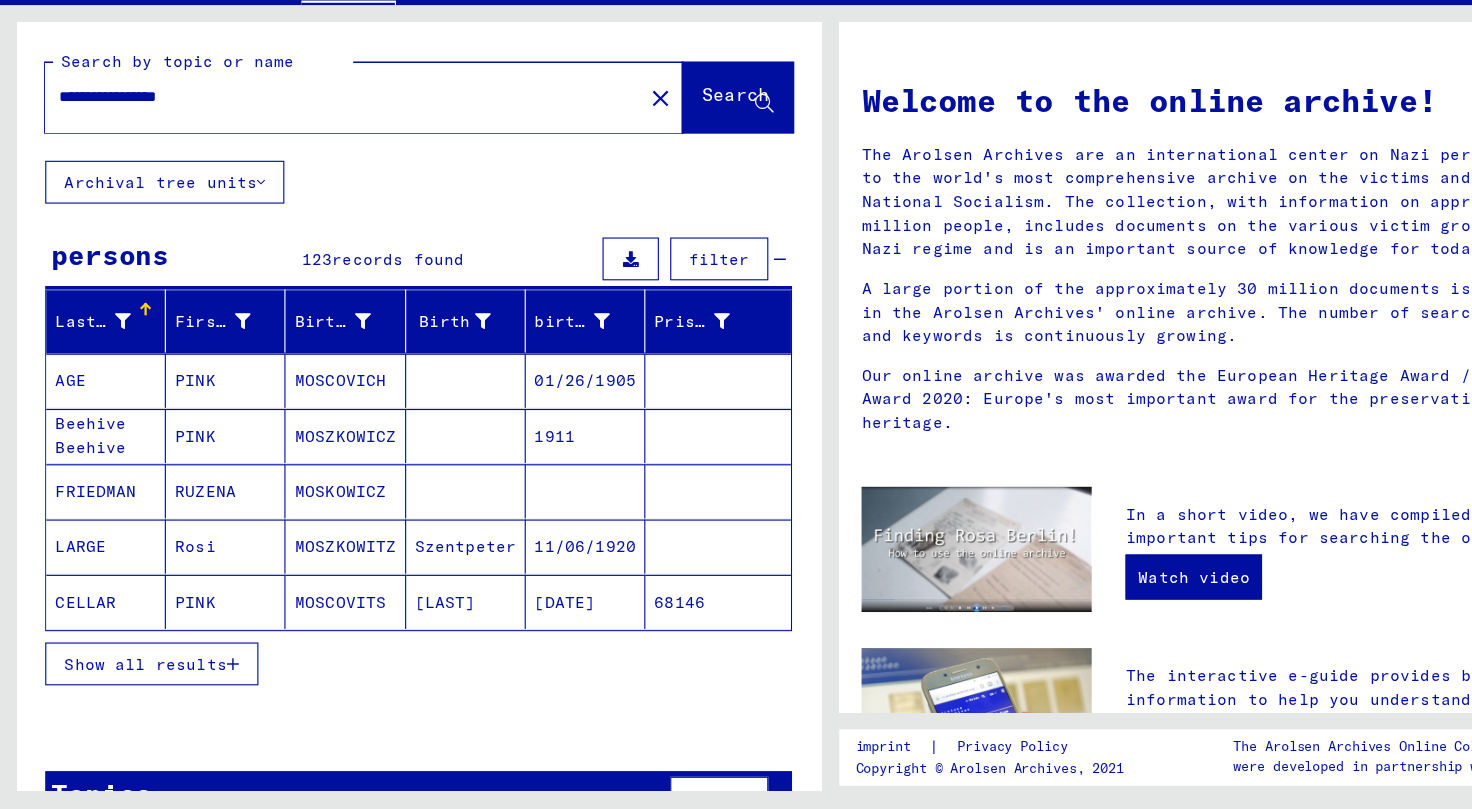 click on "Show all results" at bounding box center (134, 680) 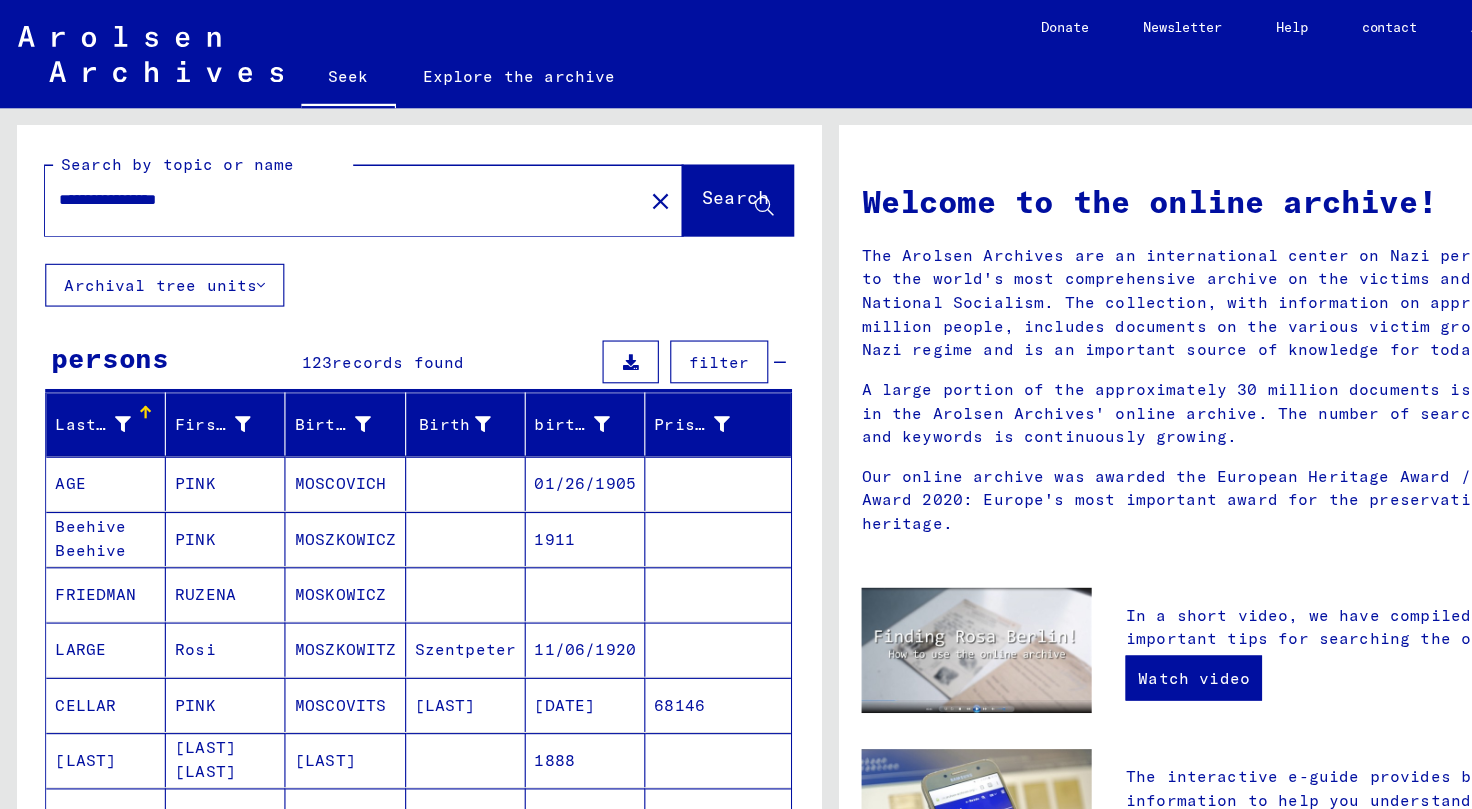 scroll, scrollTop: 0, scrollLeft: 0, axis: both 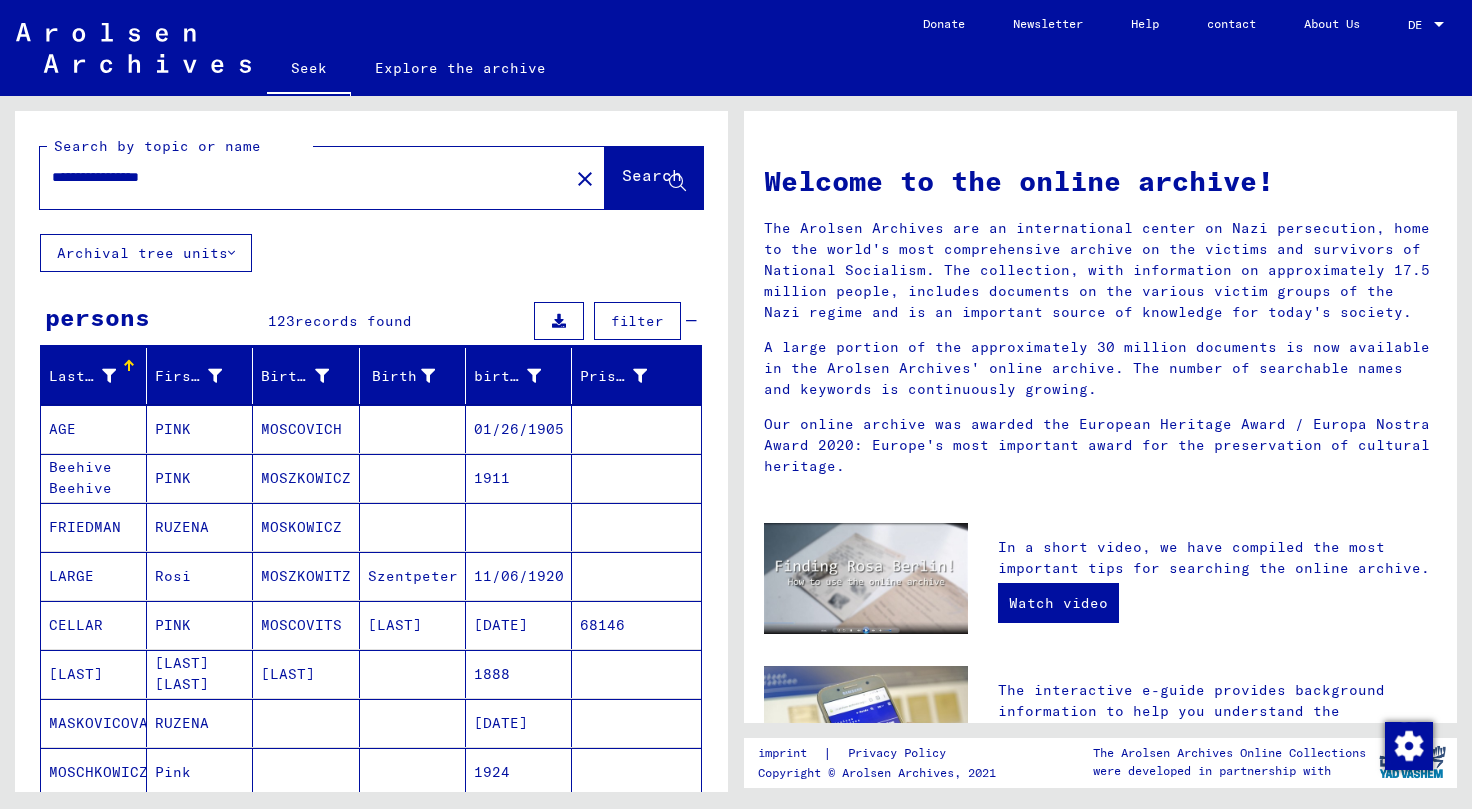 click at bounding box center [1439, 25] 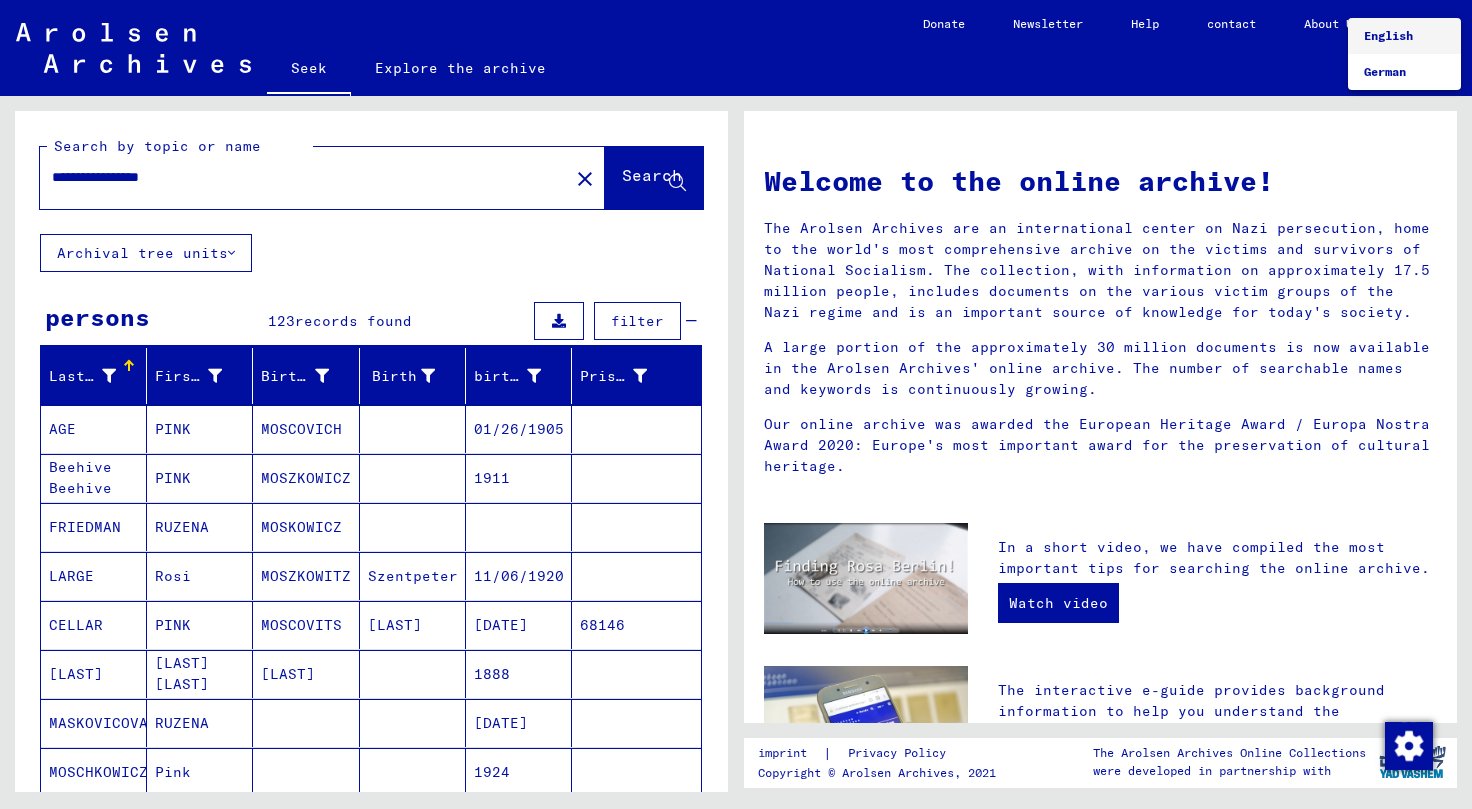 click on "English" at bounding box center [1388, 35] 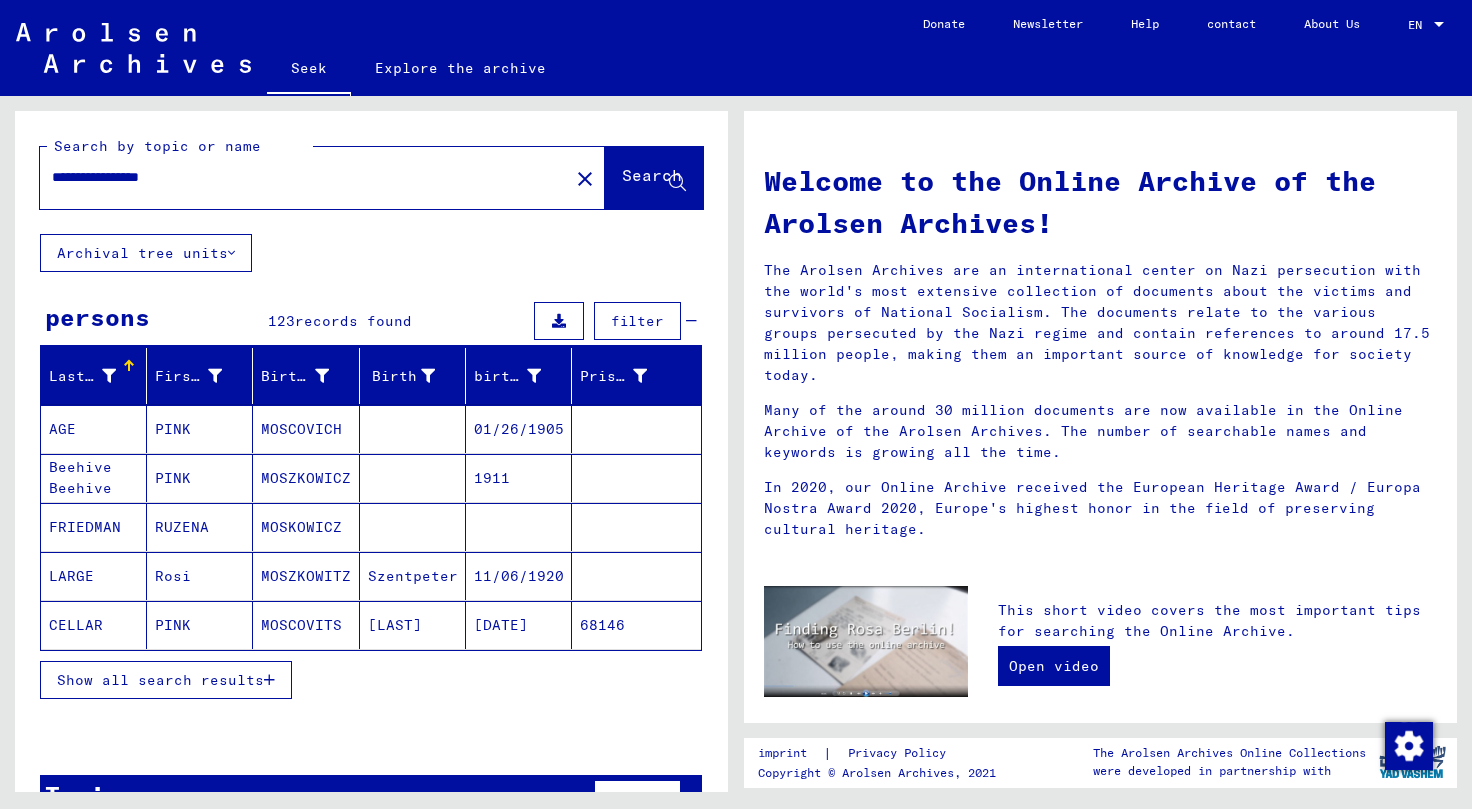 click on "Show all search results" at bounding box center [166, 680] 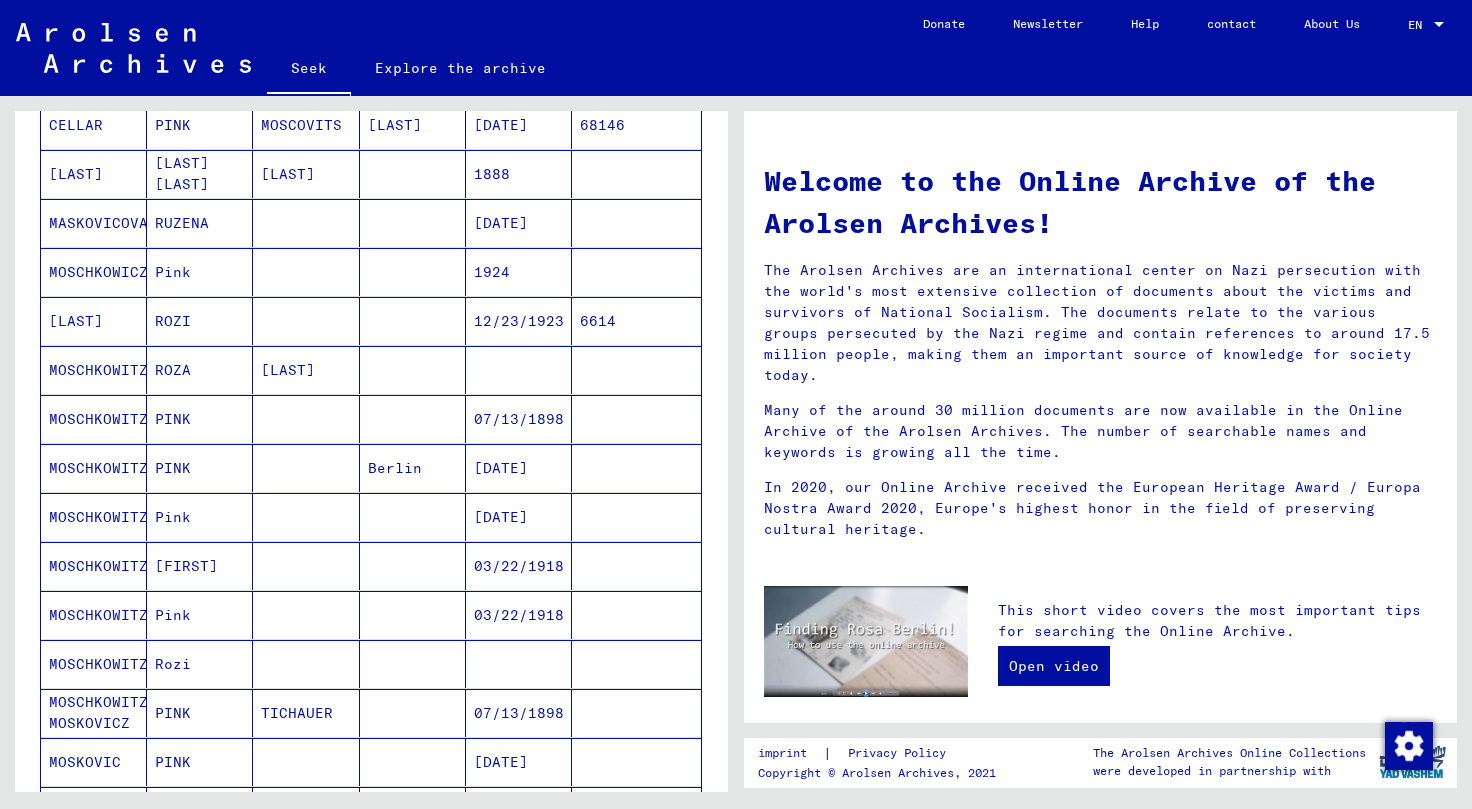 scroll, scrollTop: 0, scrollLeft: 0, axis: both 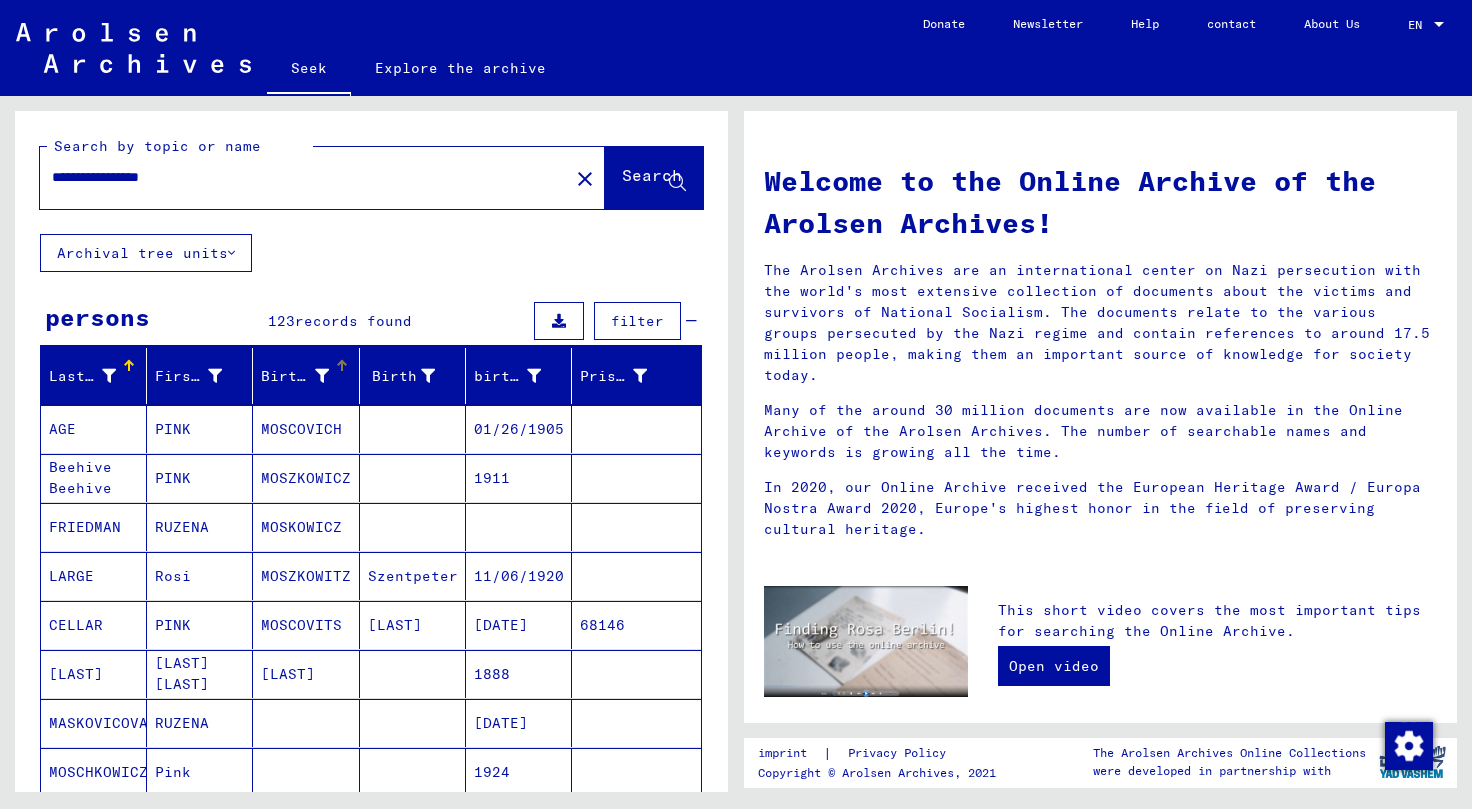 click on "Birth name" at bounding box center [306, 376] 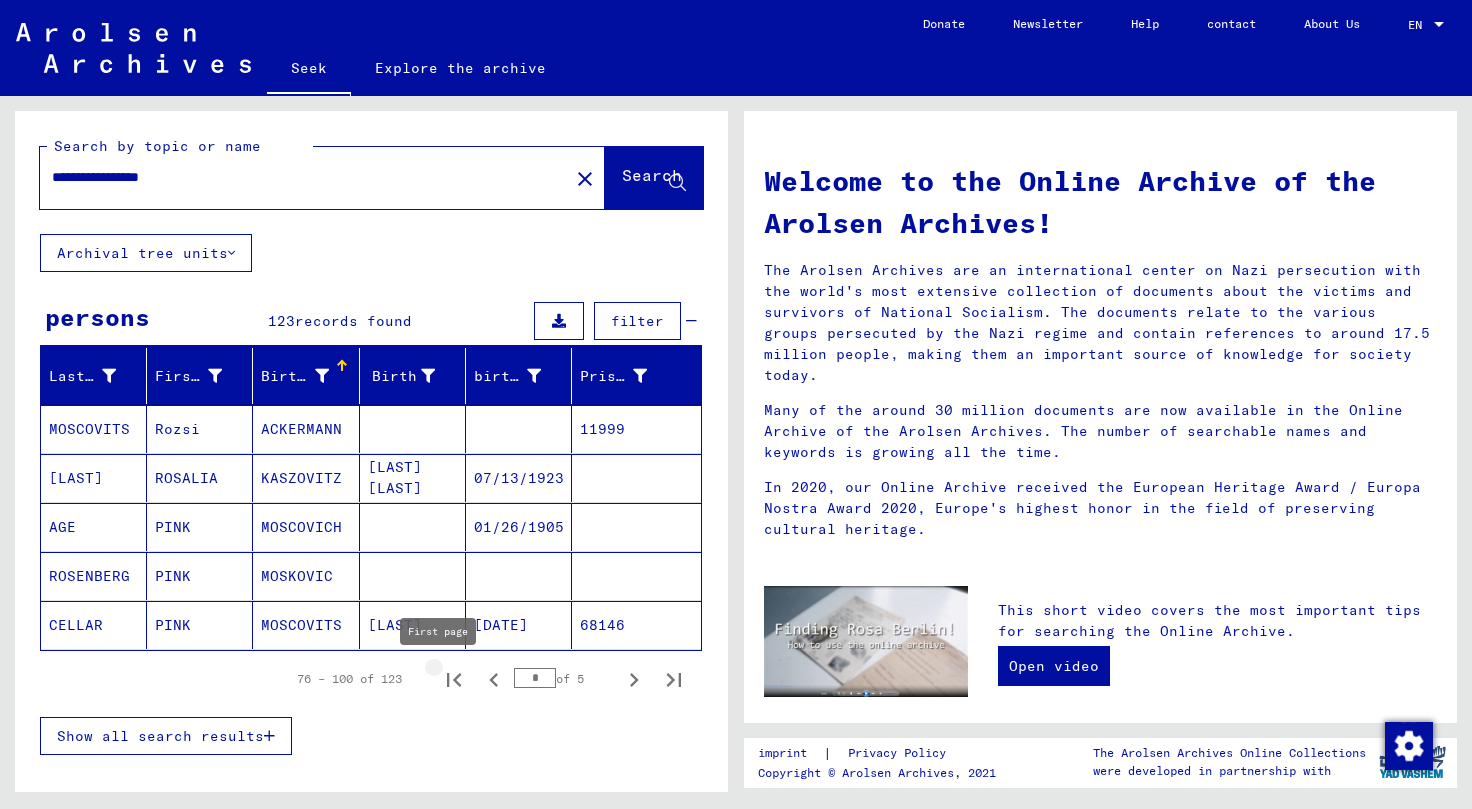 click 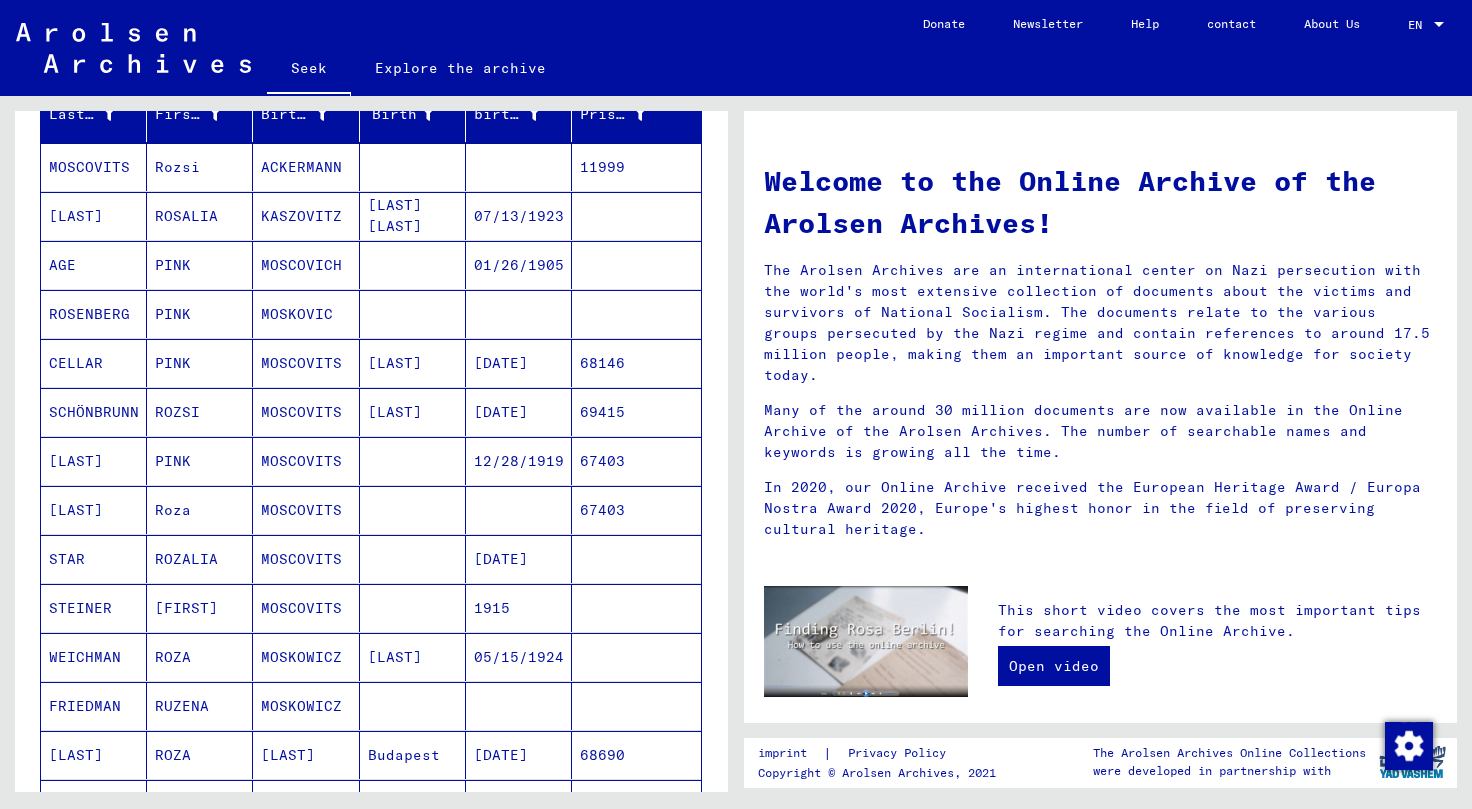 scroll, scrollTop: 0, scrollLeft: 0, axis: both 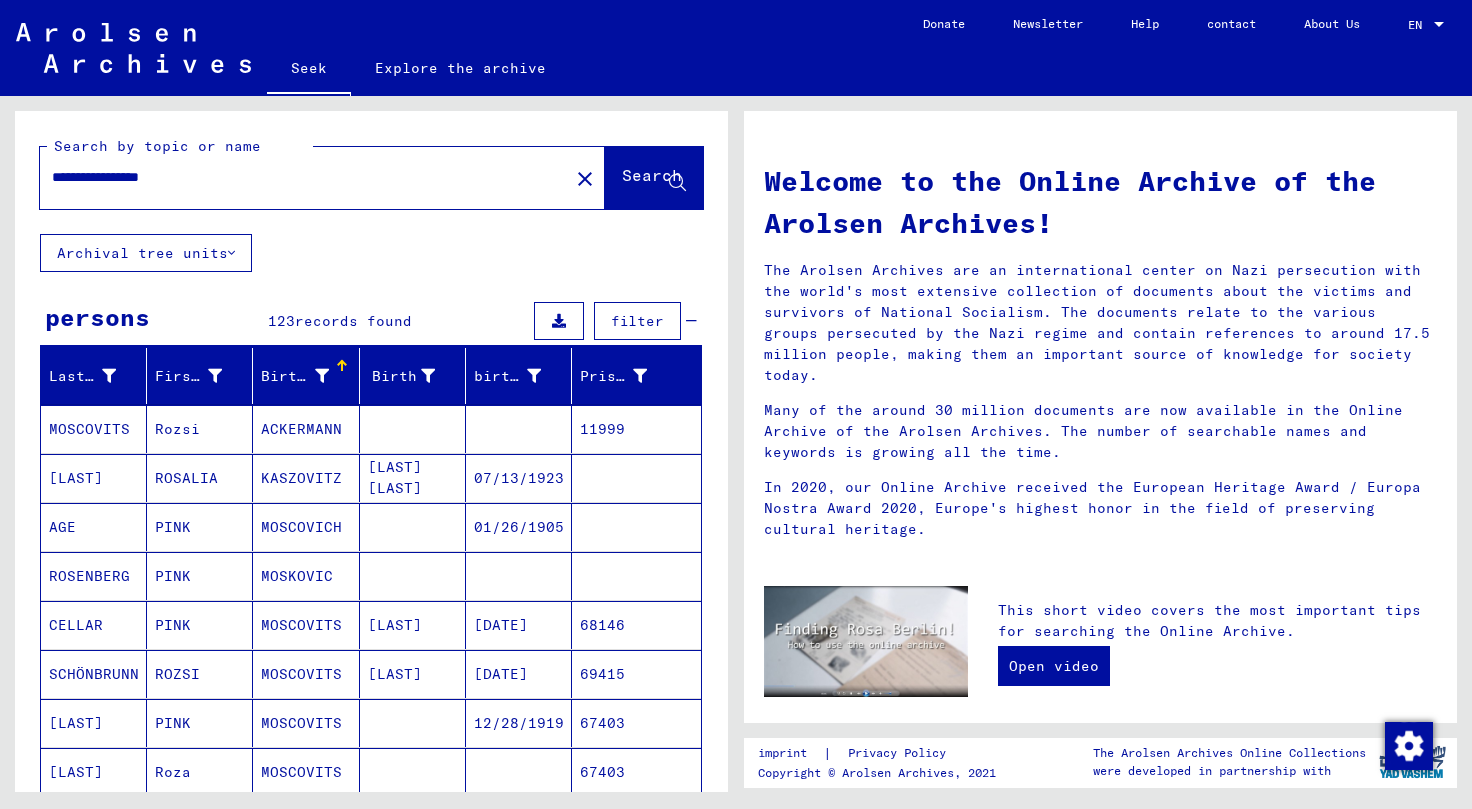 click on "Birth name" at bounding box center (309, 376) 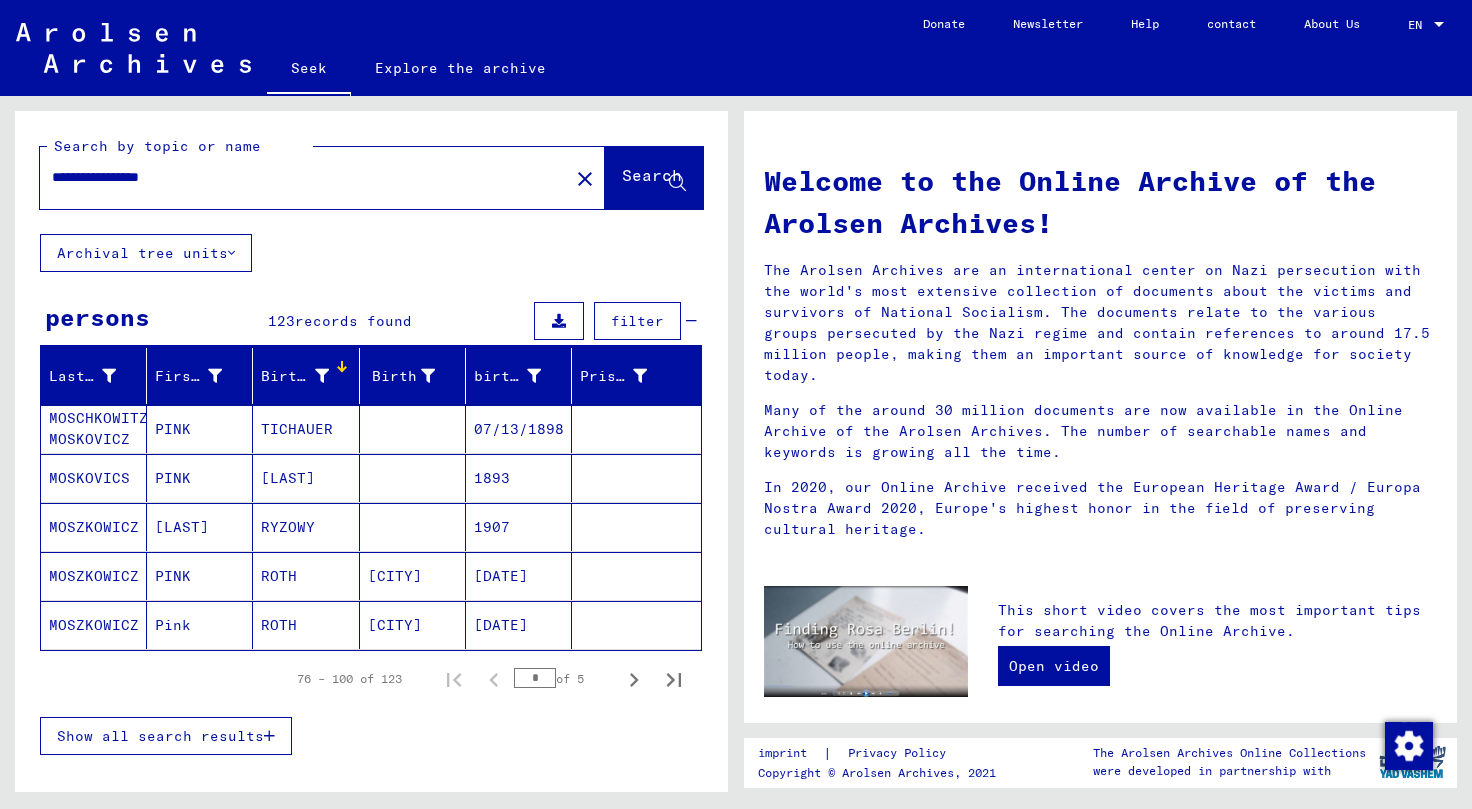 click on "Birth name" at bounding box center (309, 376) 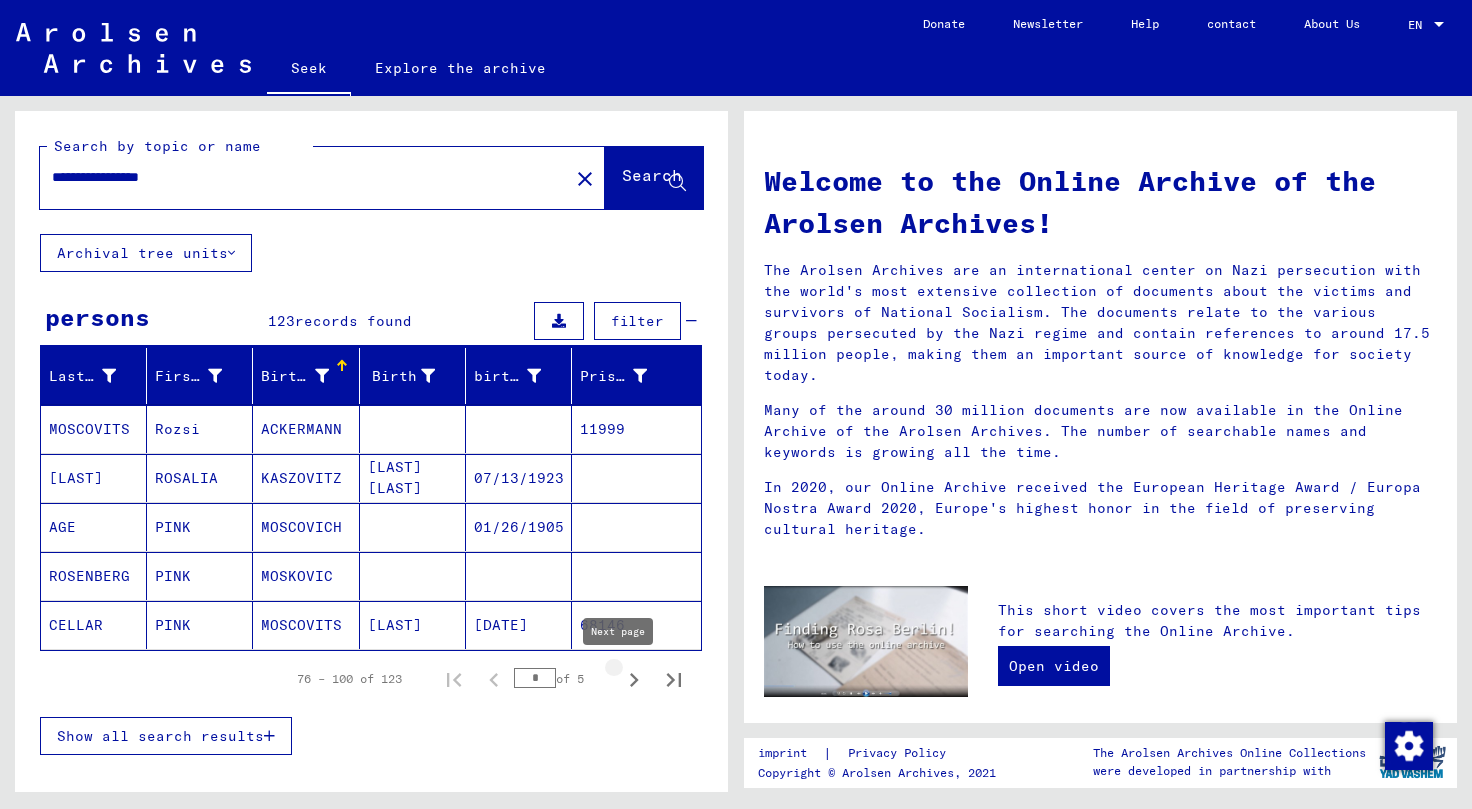 click 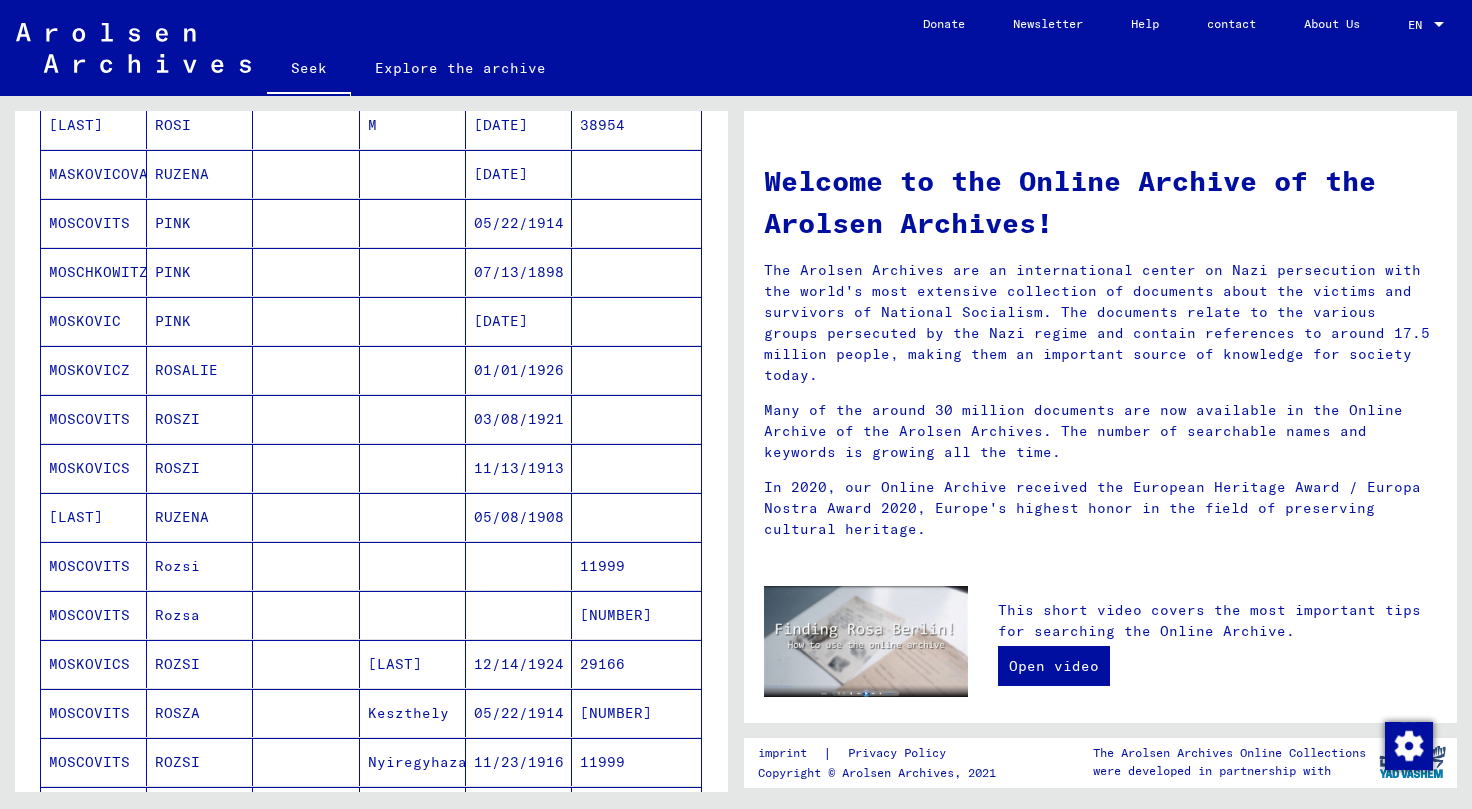 scroll, scrollTop: 1000, scrollLeft: 0, axis: vertical 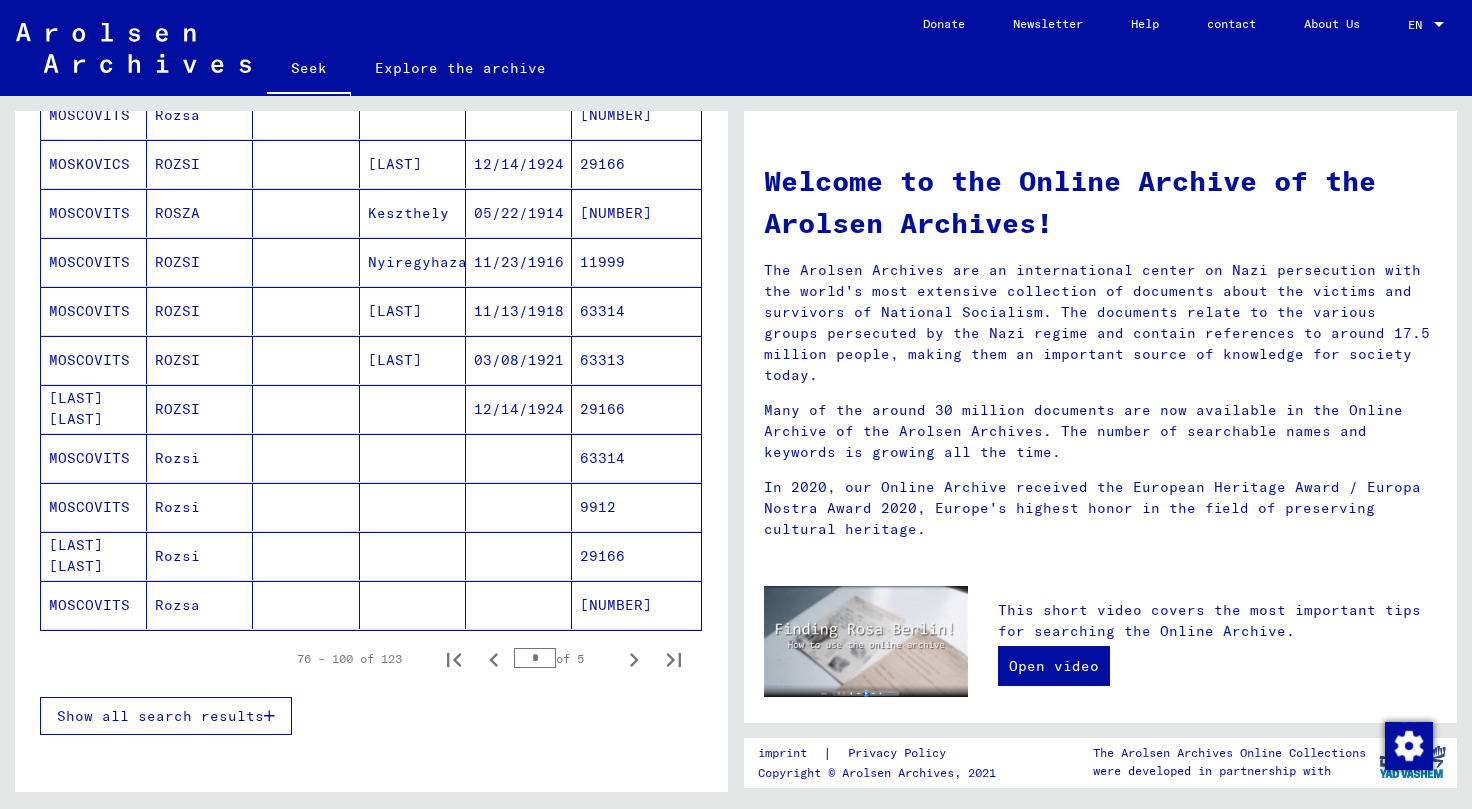 click on "12/14/1924" 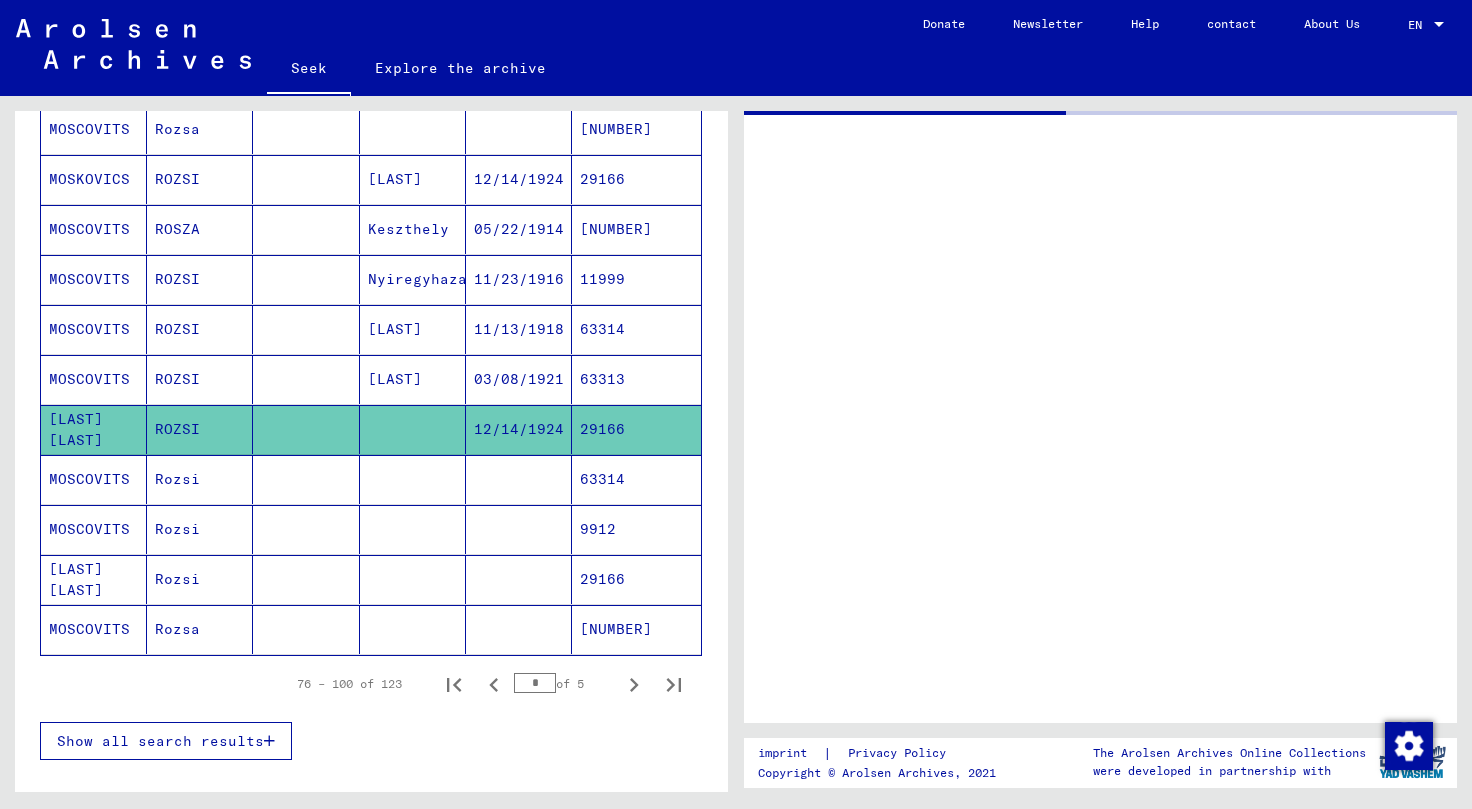 scroll, scrollTop: 1014, scrollLeft: 0, axis: vertical 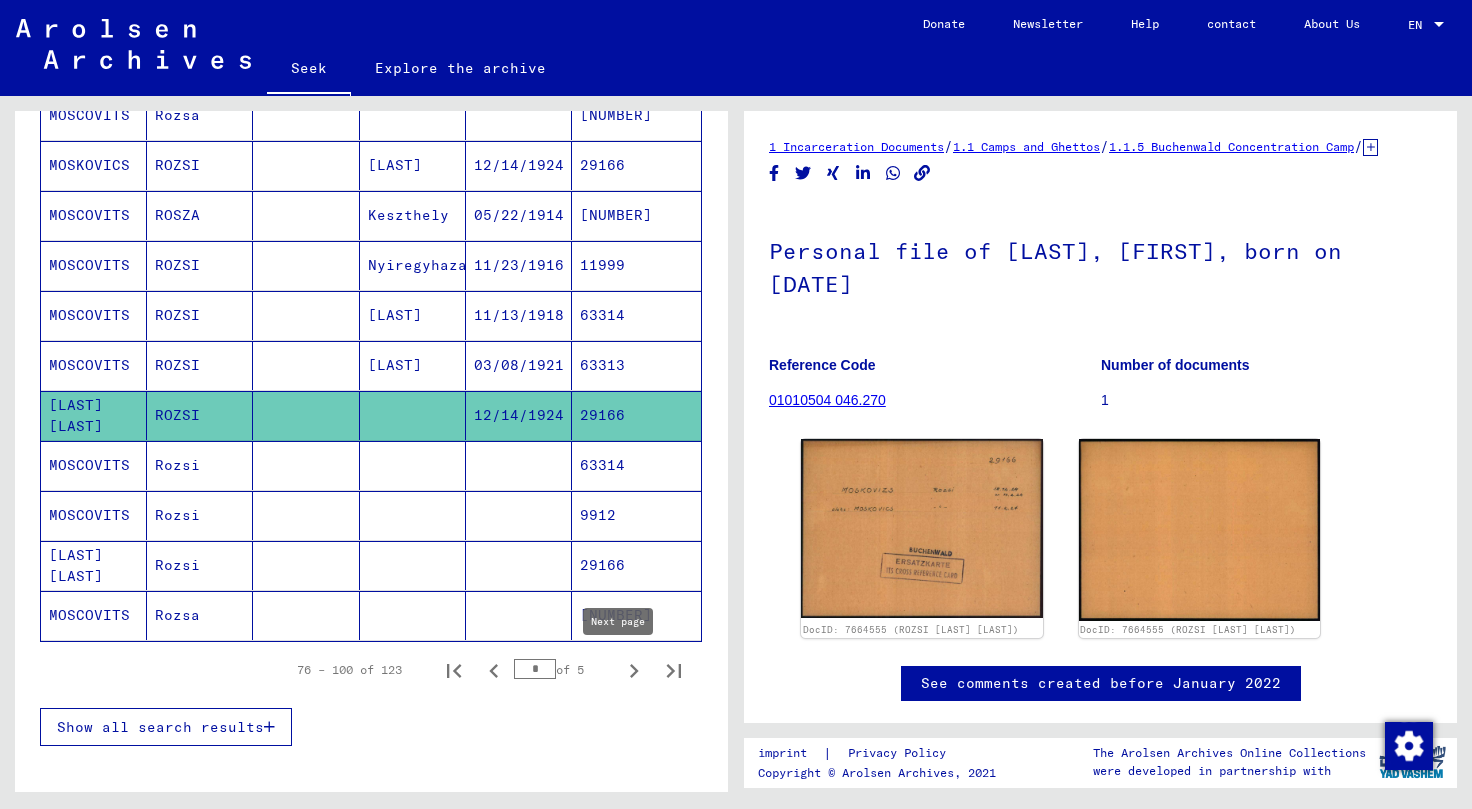 click 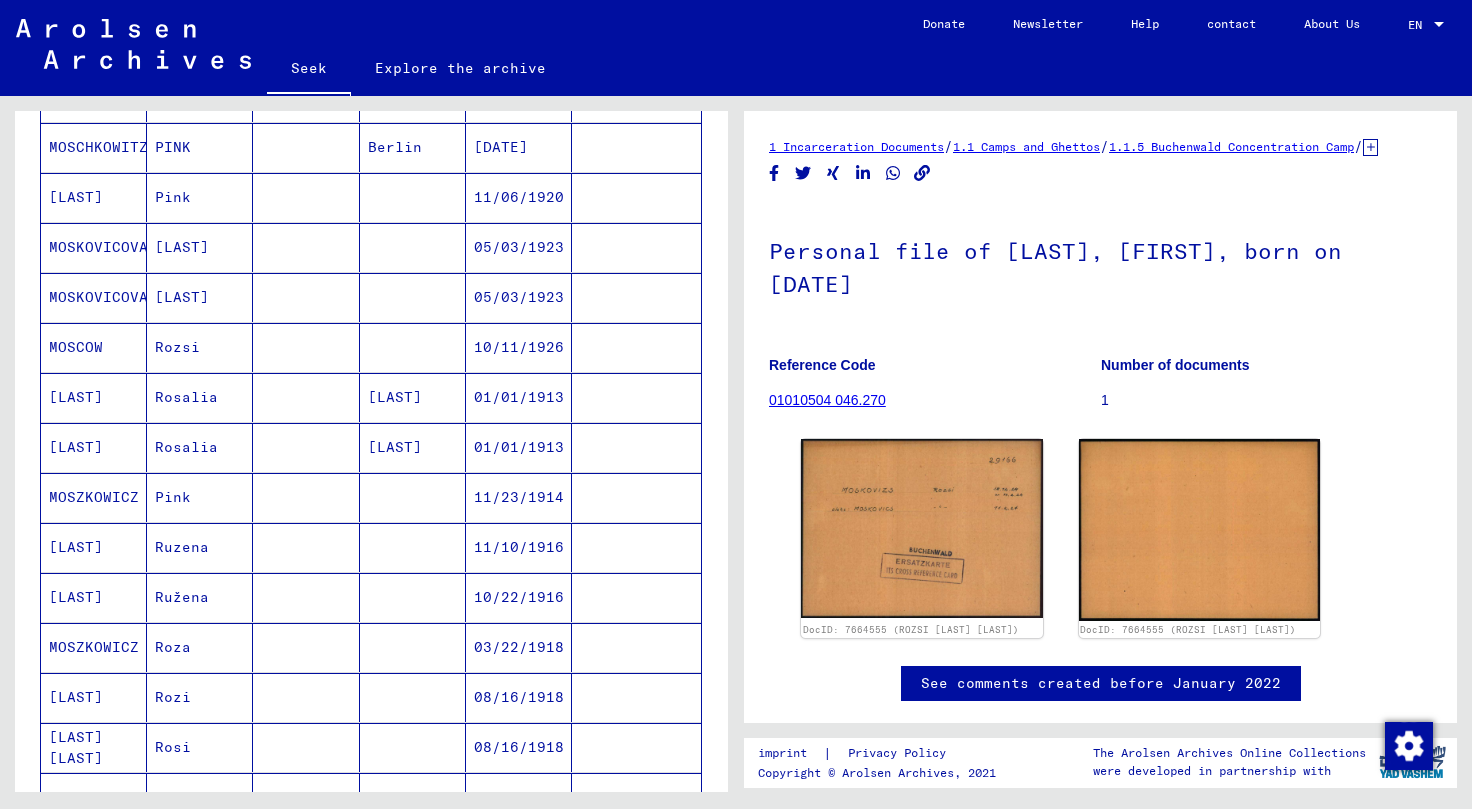 scroll, scrollTop: 1014, scrollLeft: 0, axis: vertical 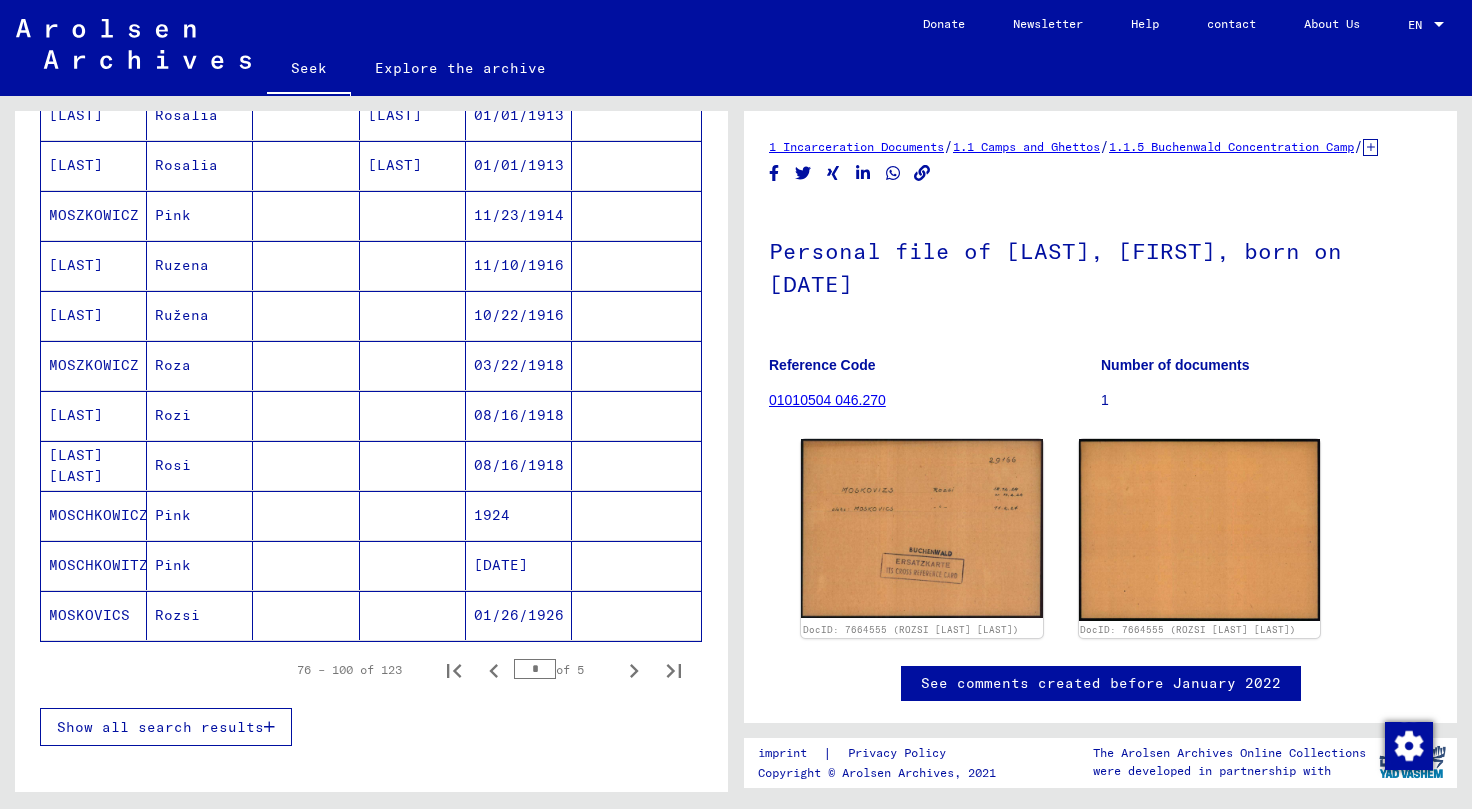 click 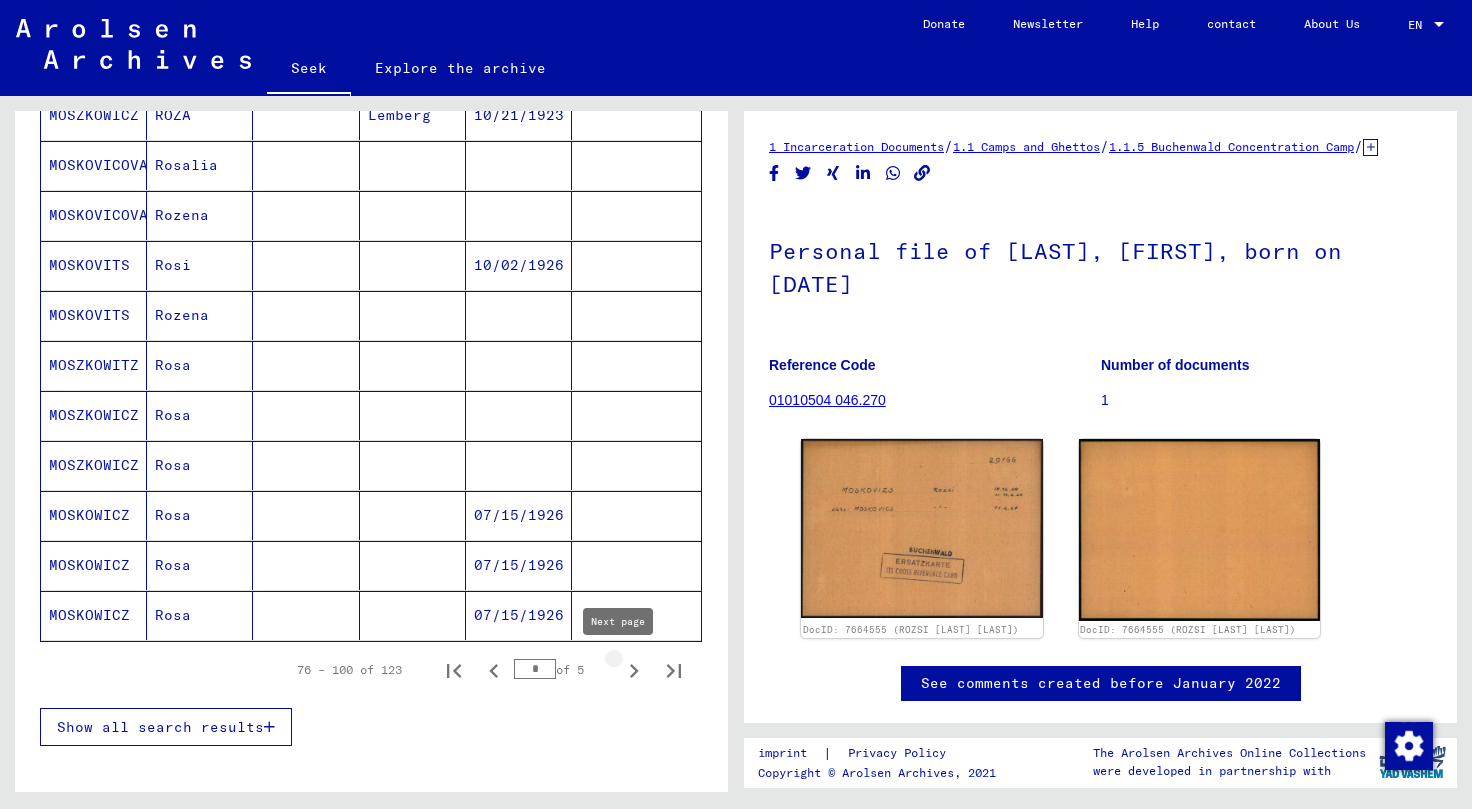type on "*" 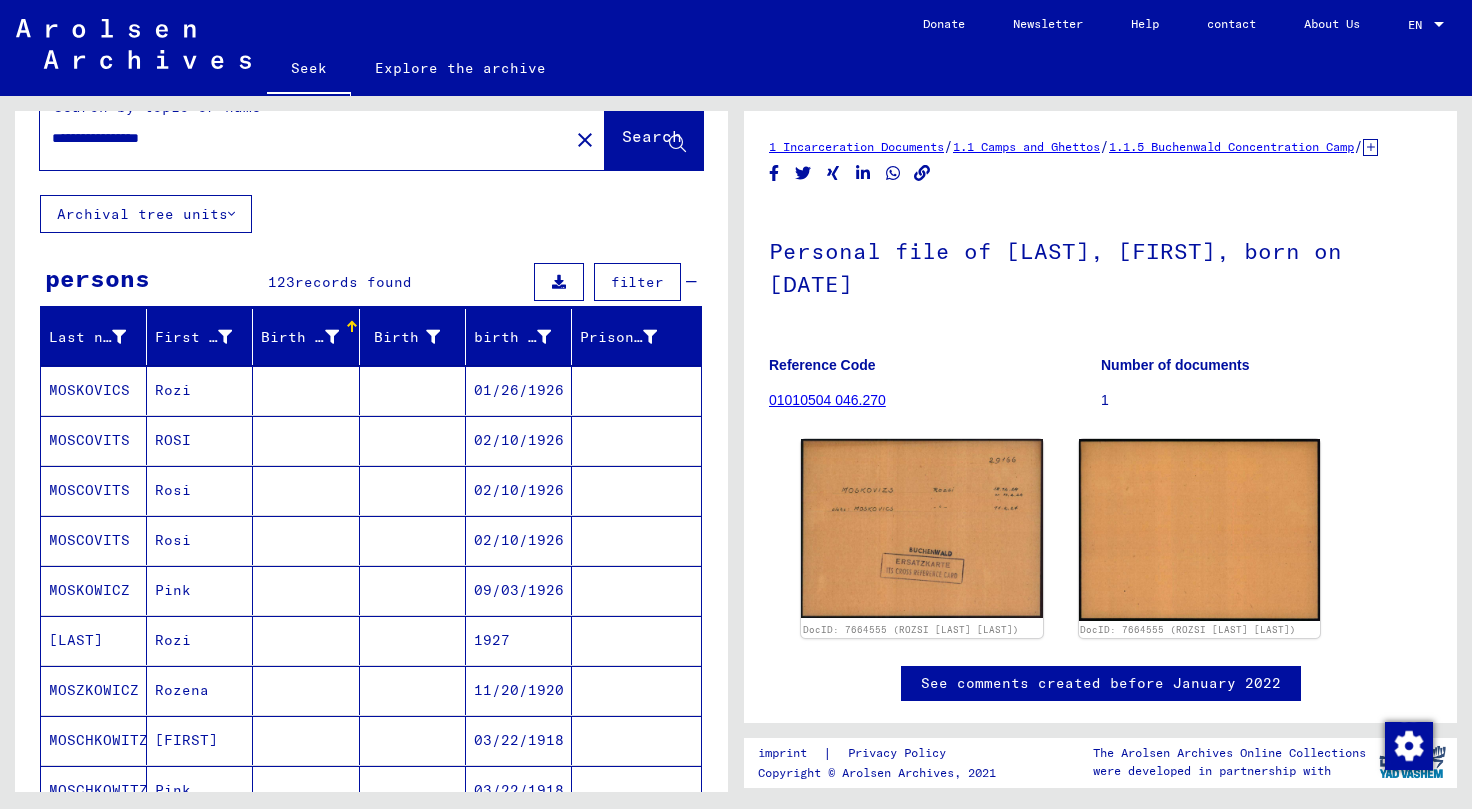 scroll, scrollTop: 14, scrollLeft: 0, axis: vertical 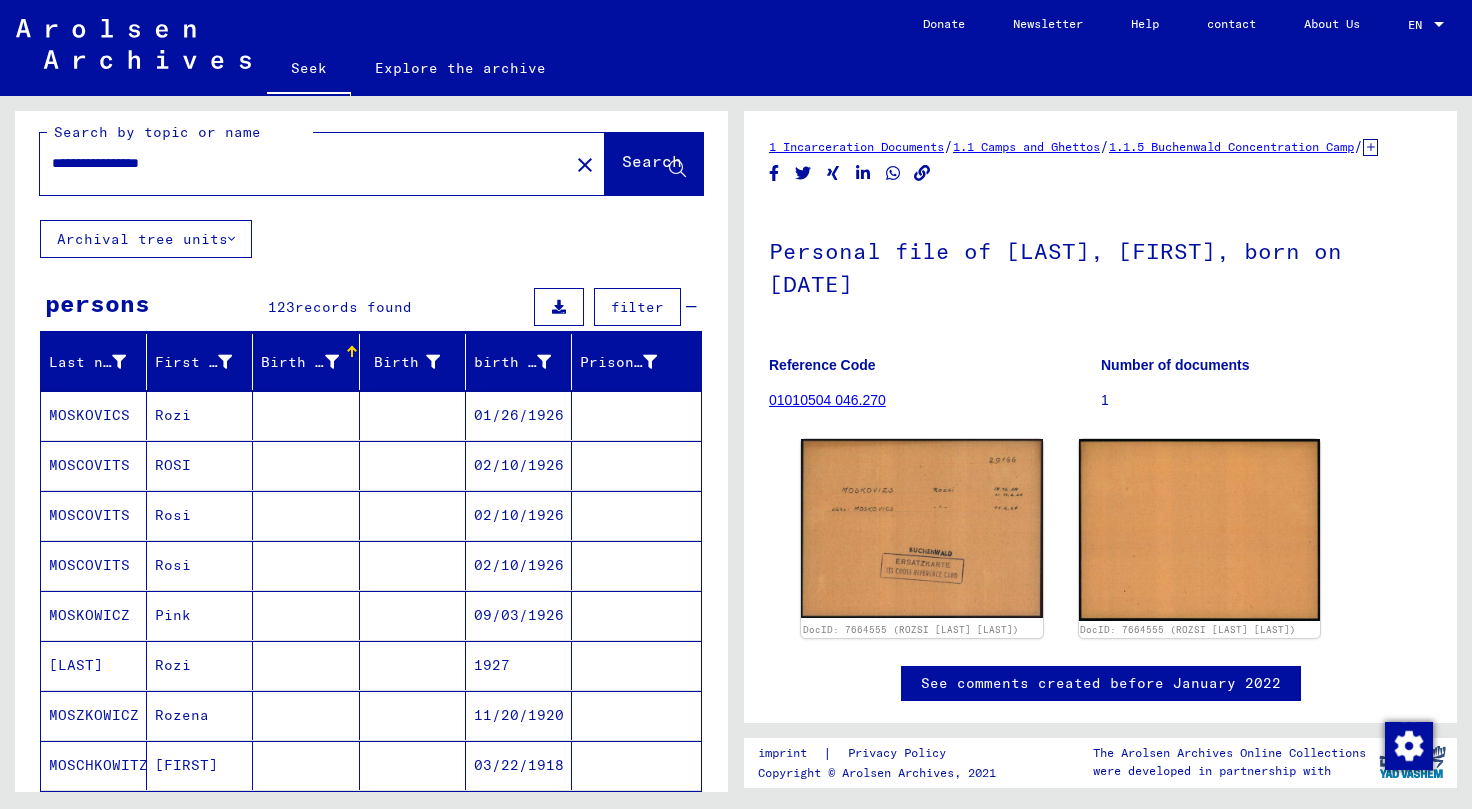 click on "02/10/1926" at bounding box center (519, 565) 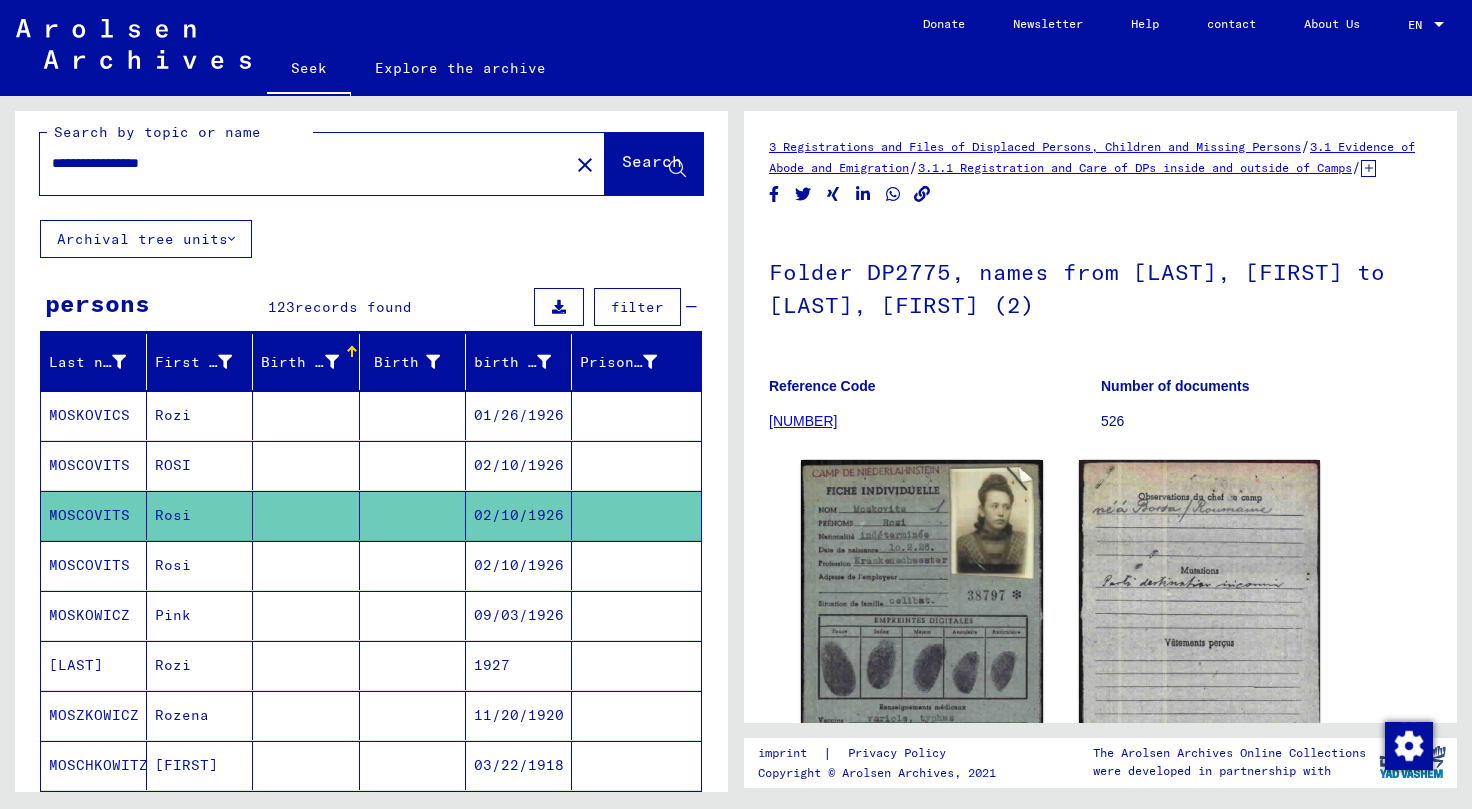 scroll, scrollTop: 0, scrollLeft: 0, axis: both 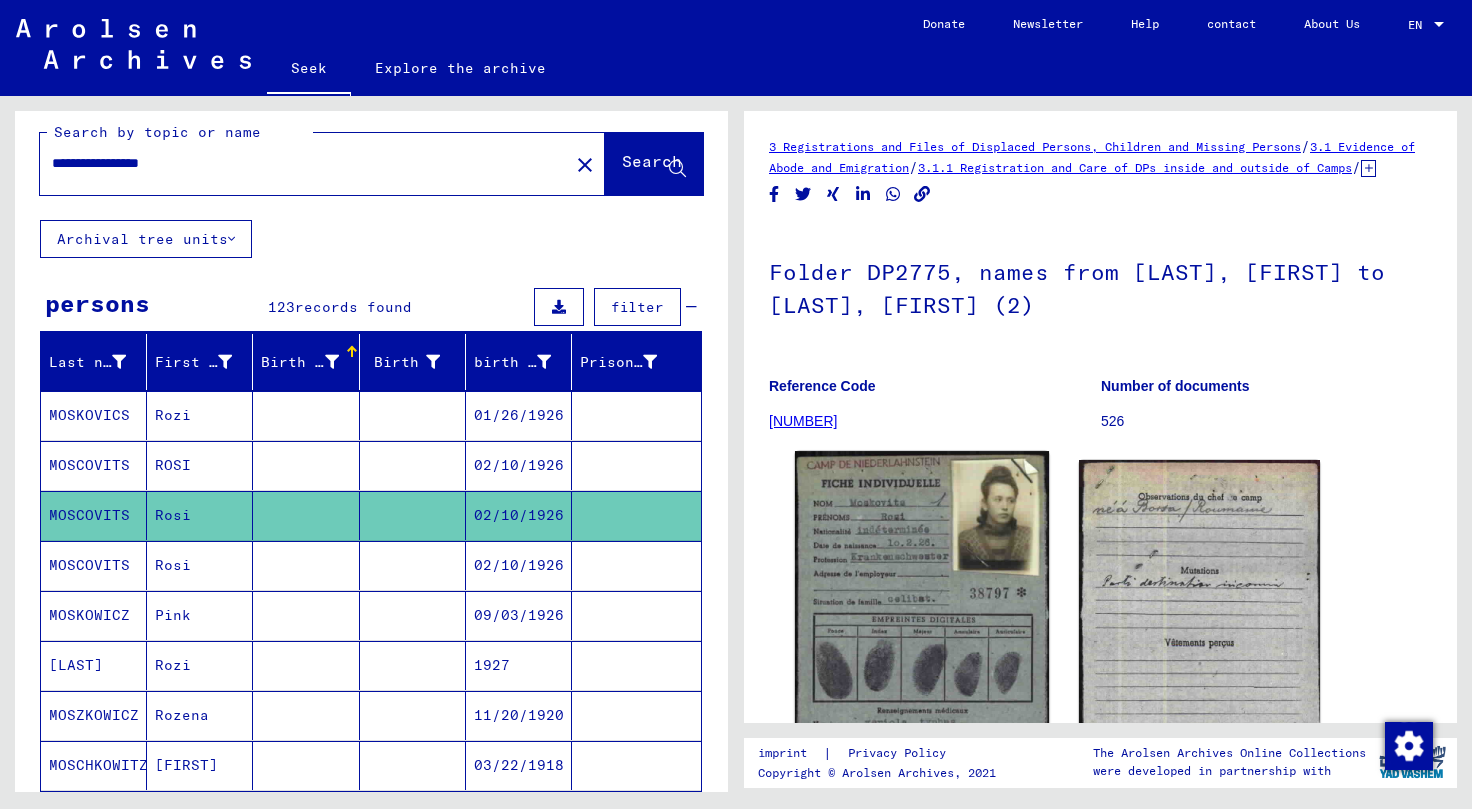 click 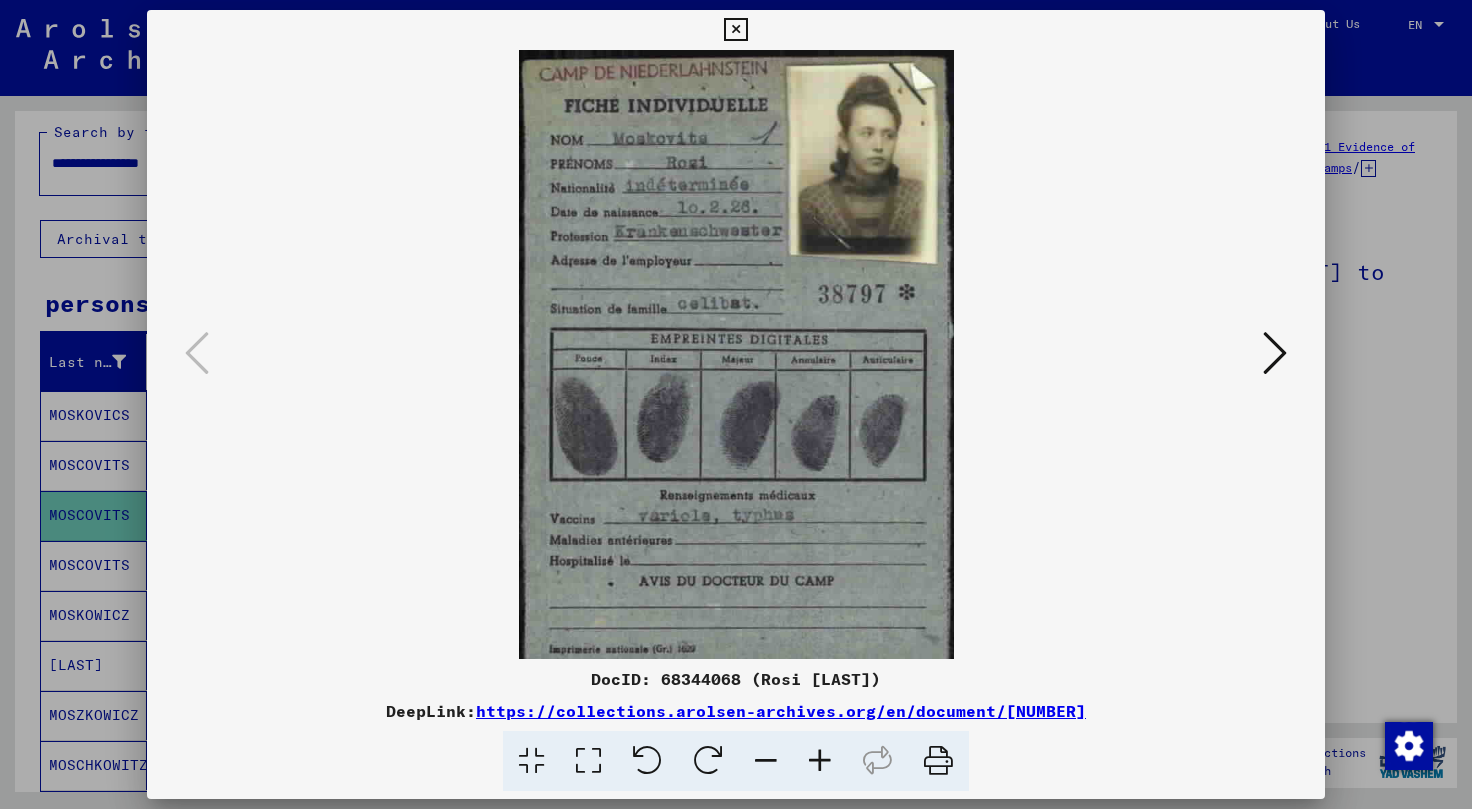 click at bounding box center [735, 30] 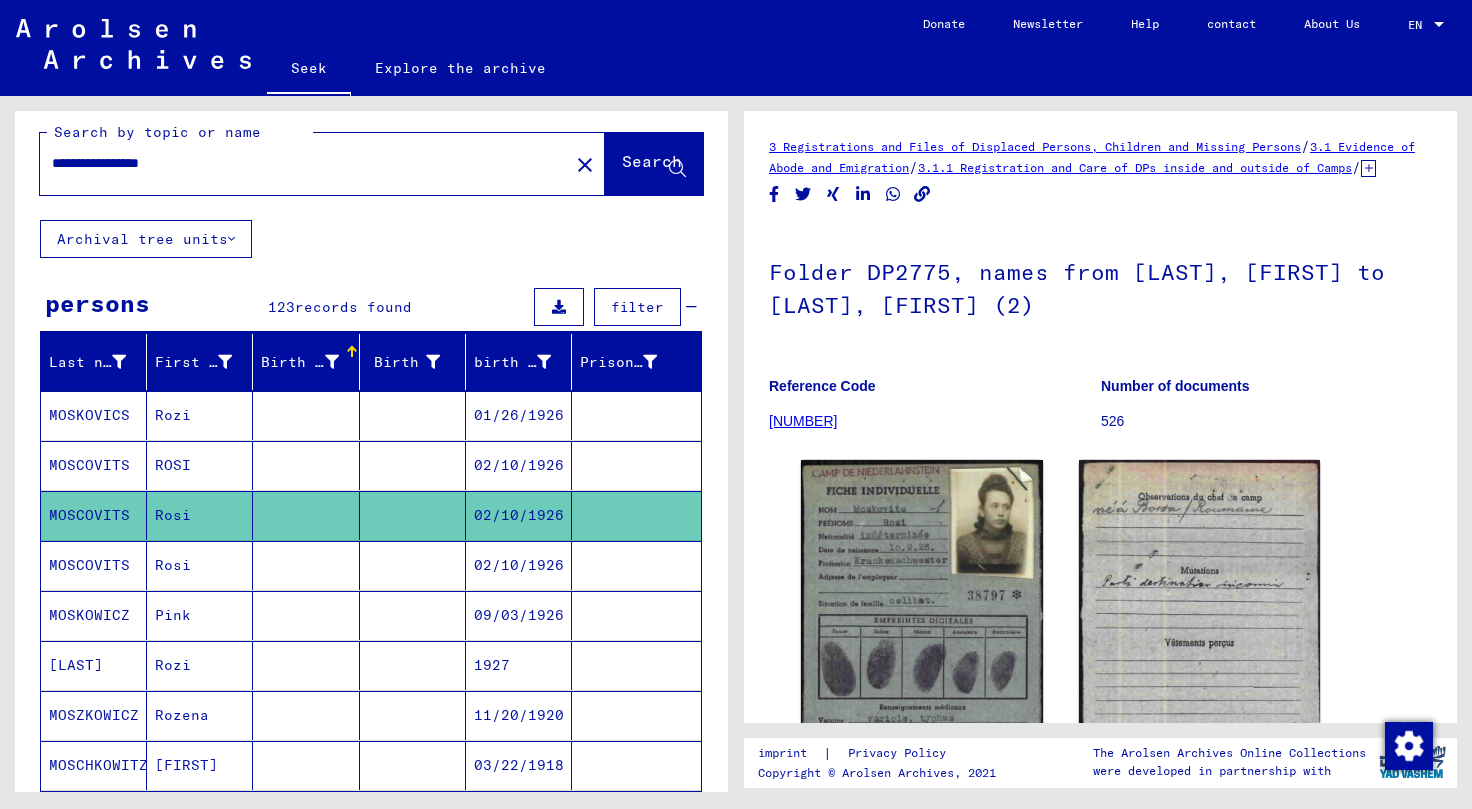 click on "02/10/1926" at bounding box center [519, 615] 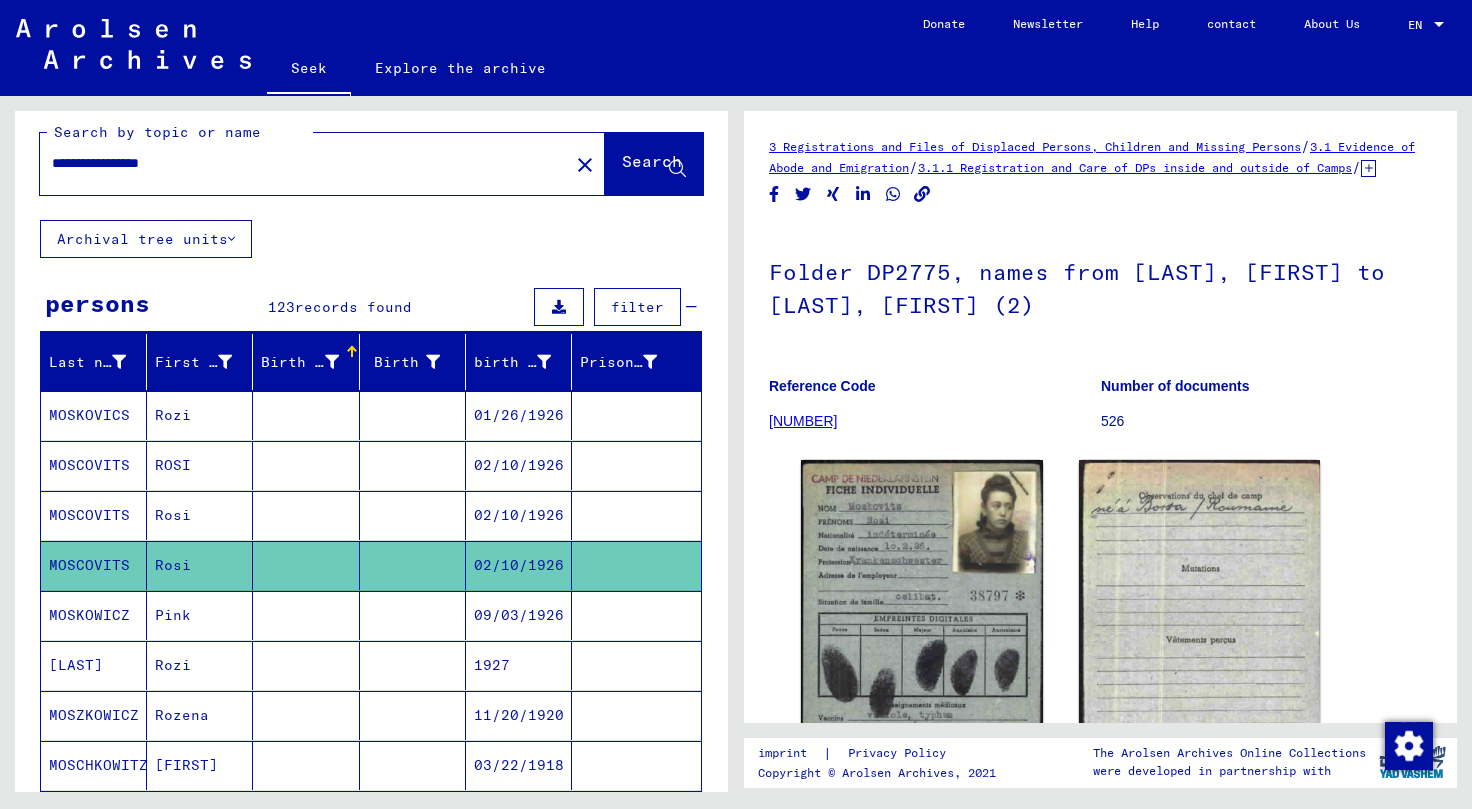 scroll, scrollTop: 0, scrollLeft: 0, axis: both 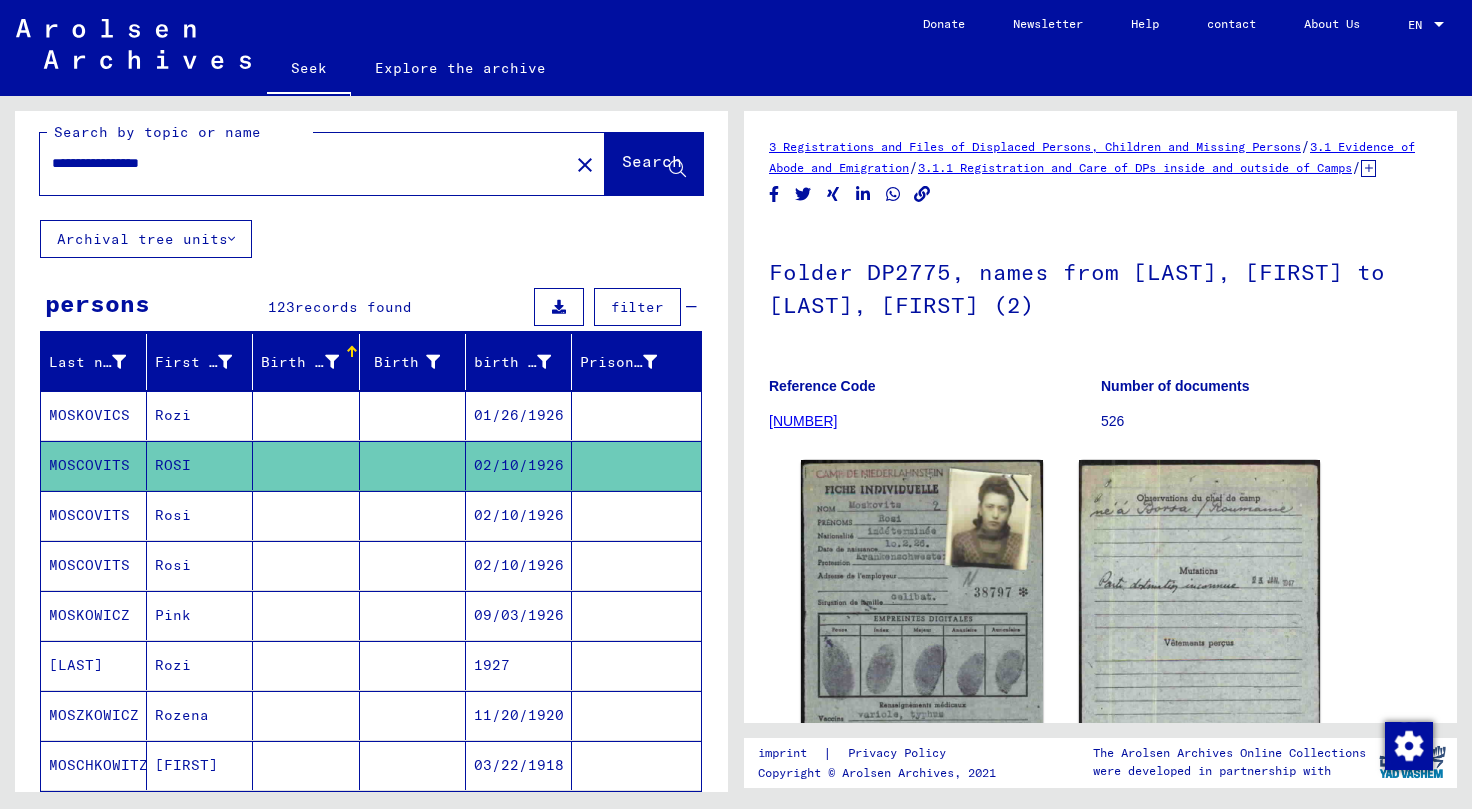 click at bounding box center (306, 465) 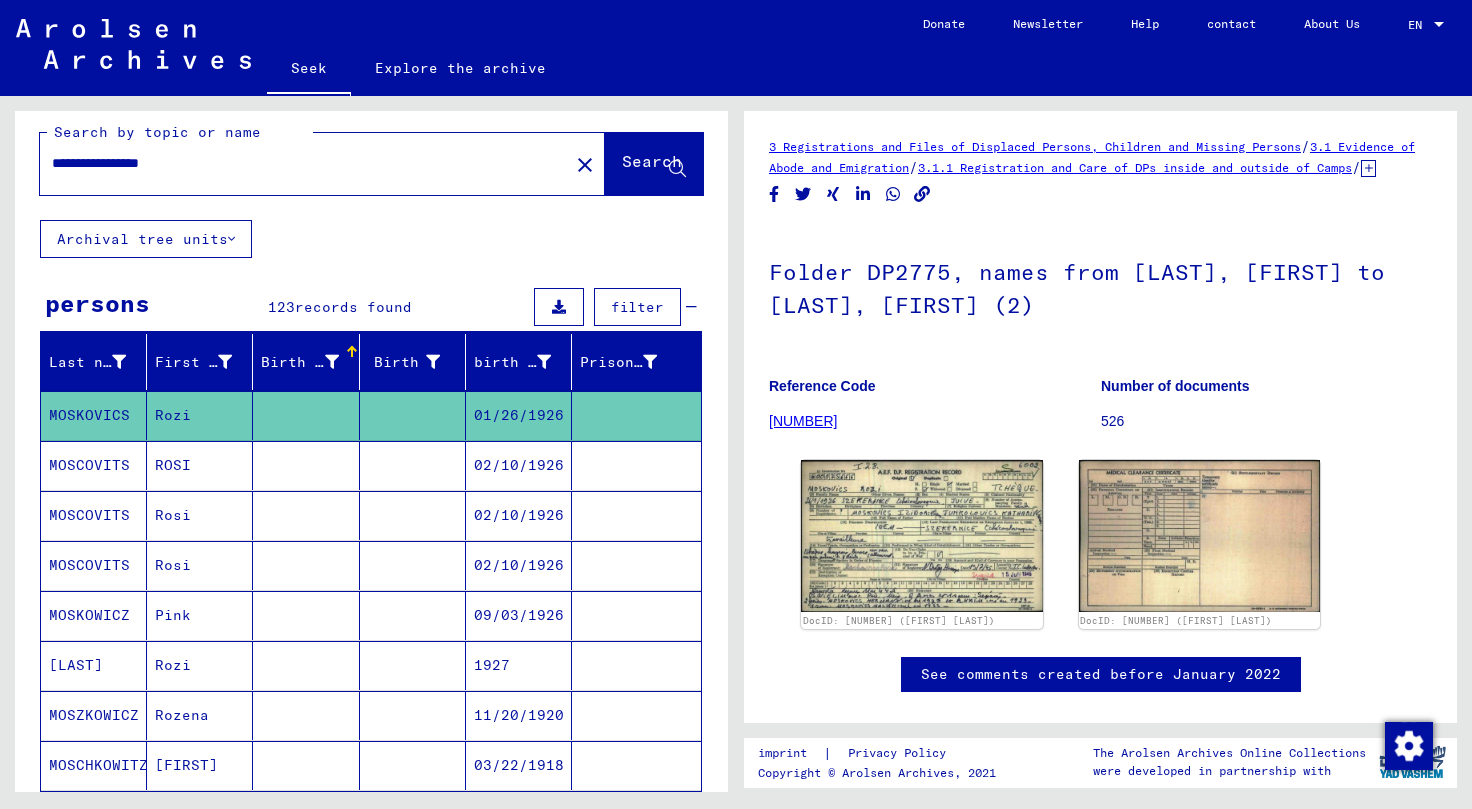 scroll, scrollTop: 0, scrollLeft: 0, axis: both 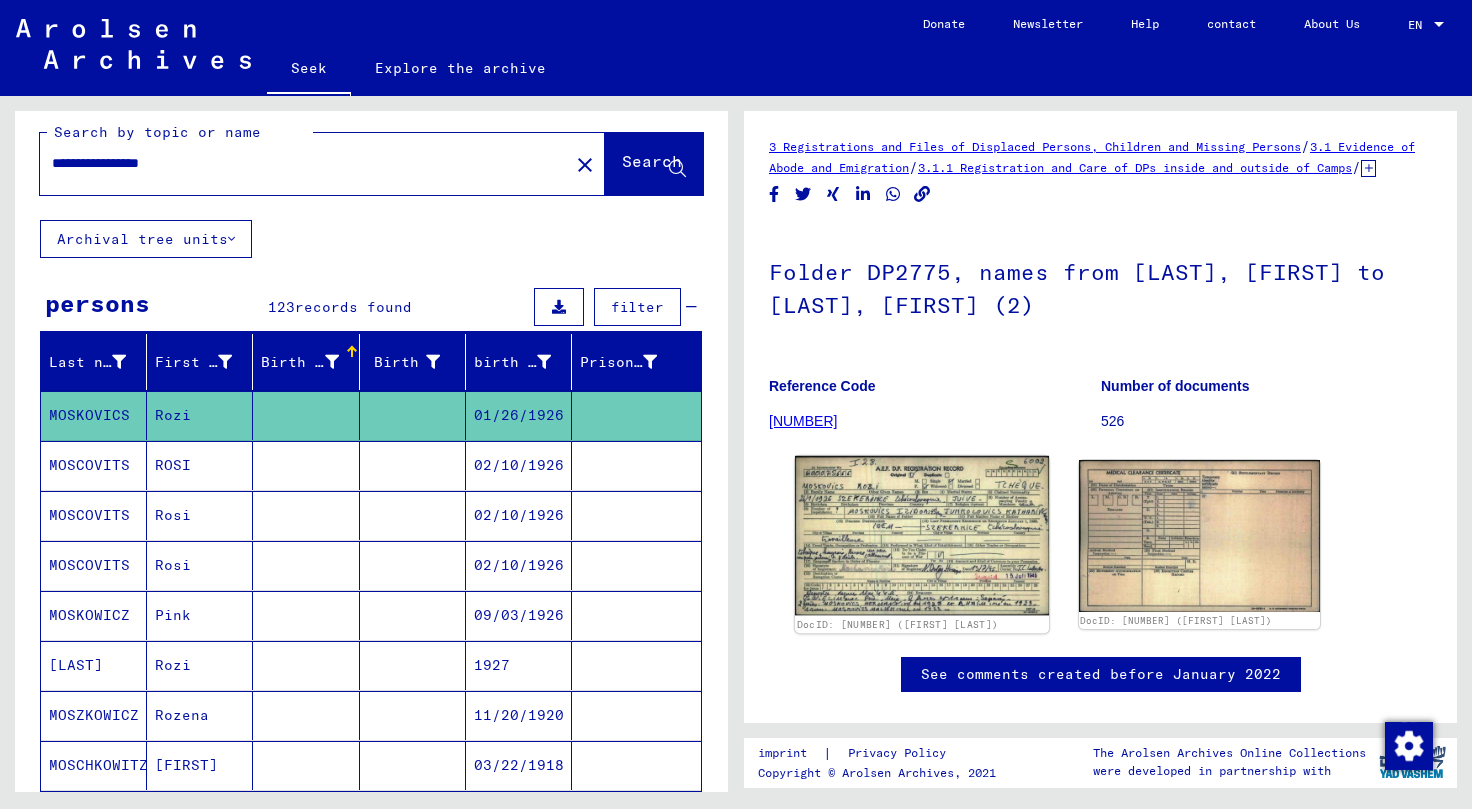 click 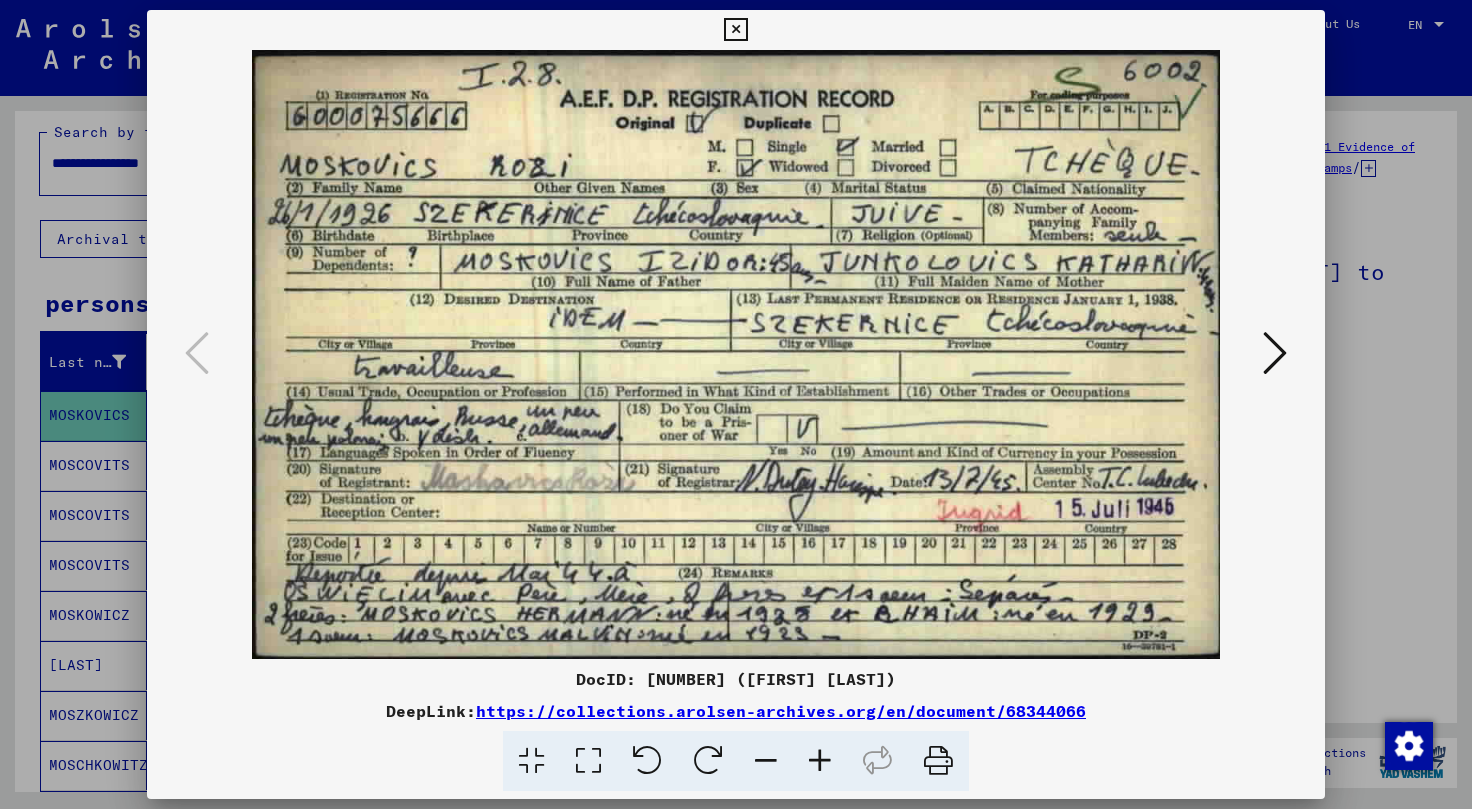 click at bounding box center (735, 30) 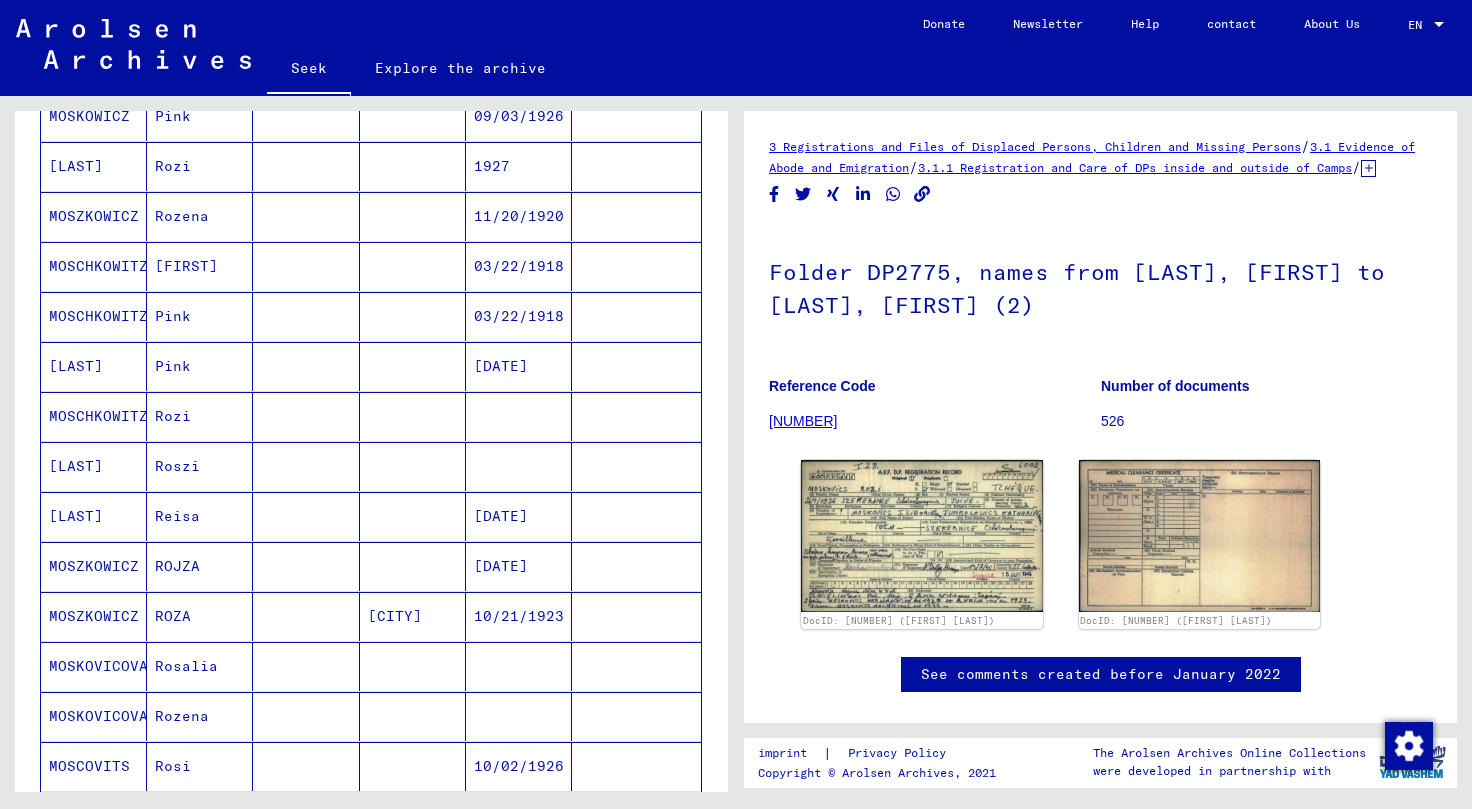 scroll, scrollTop: 514, scrollLeft: 0, axis: vertical 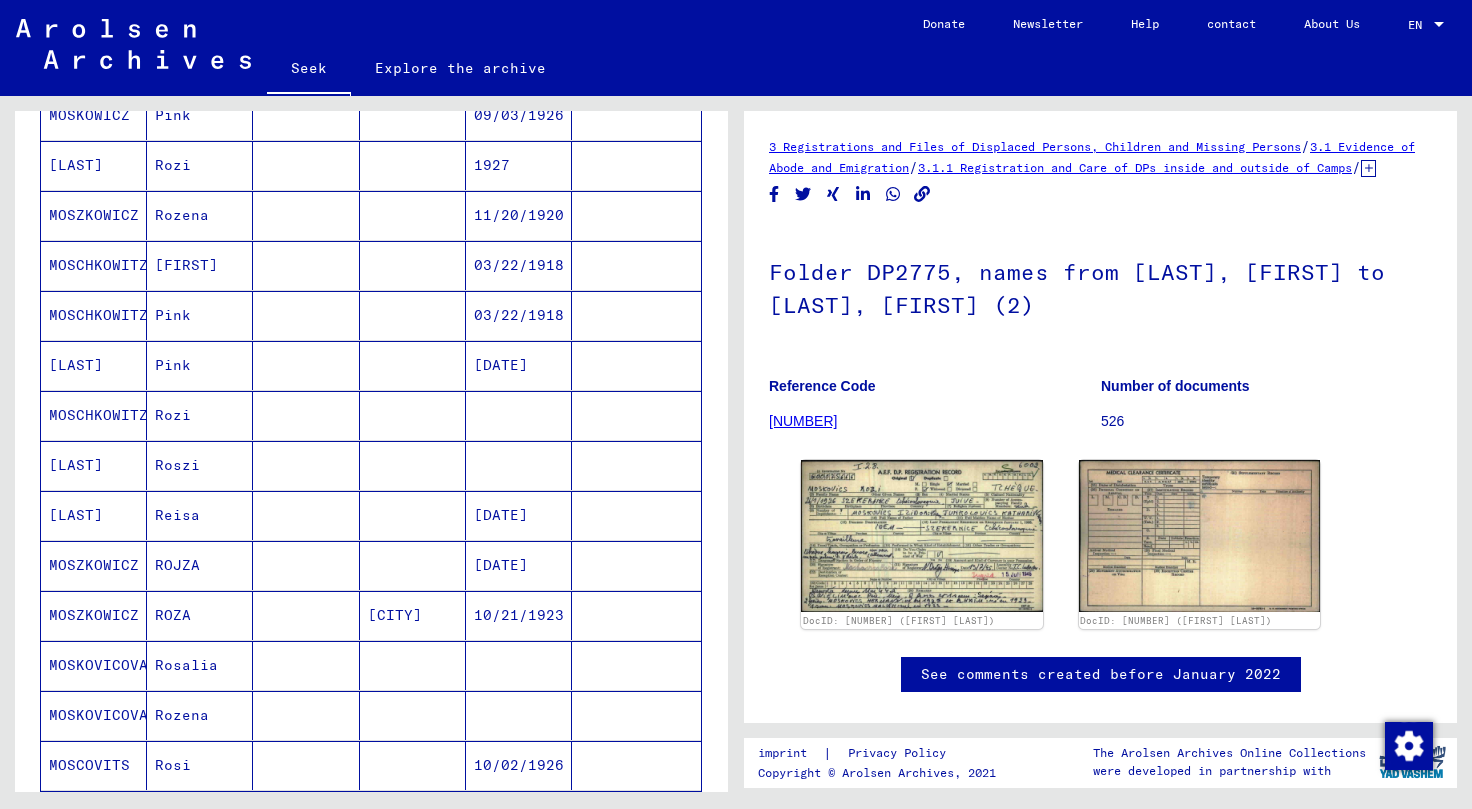click at bounding box center (306, 615) 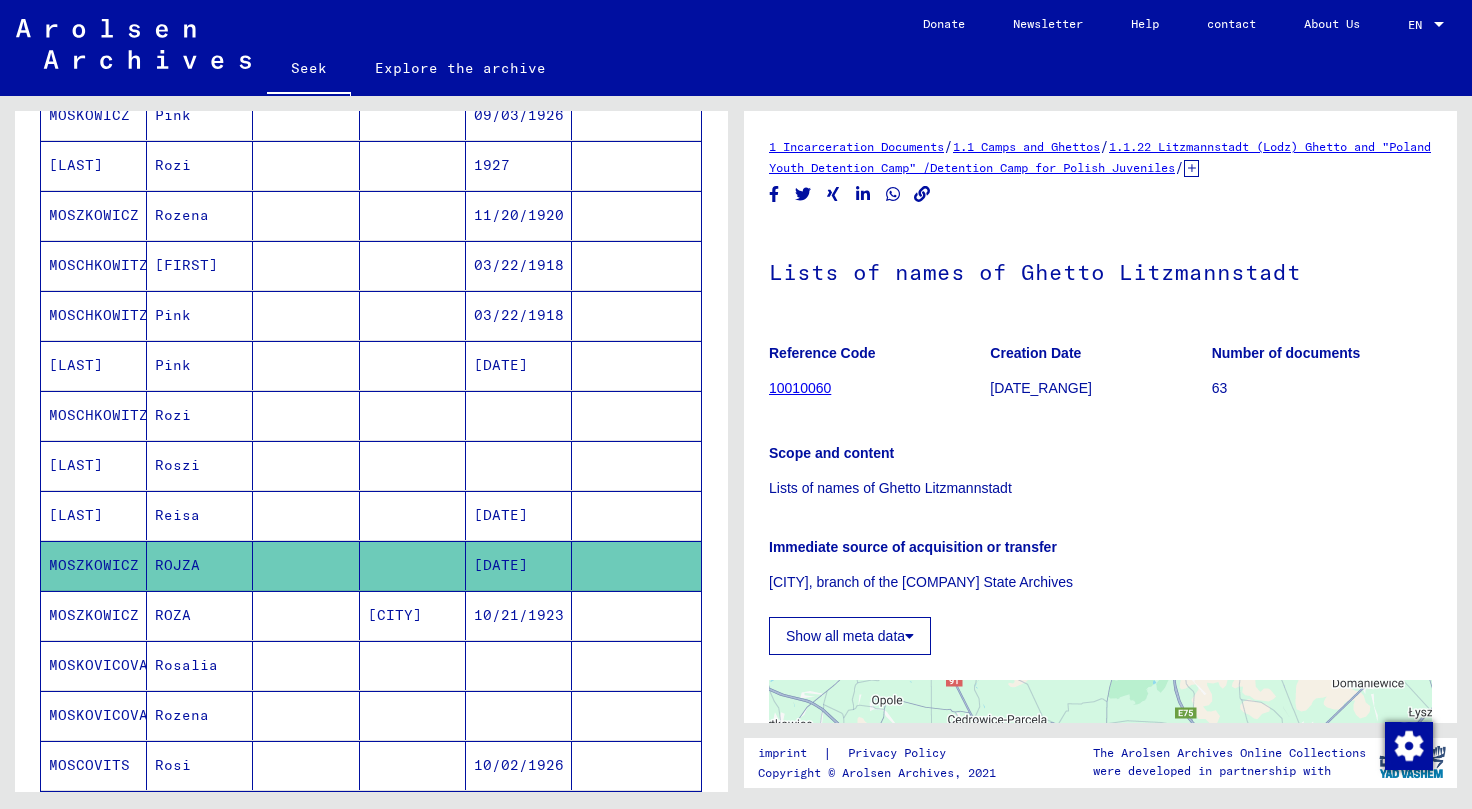 scroll, scrollTop: 0, scrollLeft: 0, axis: both 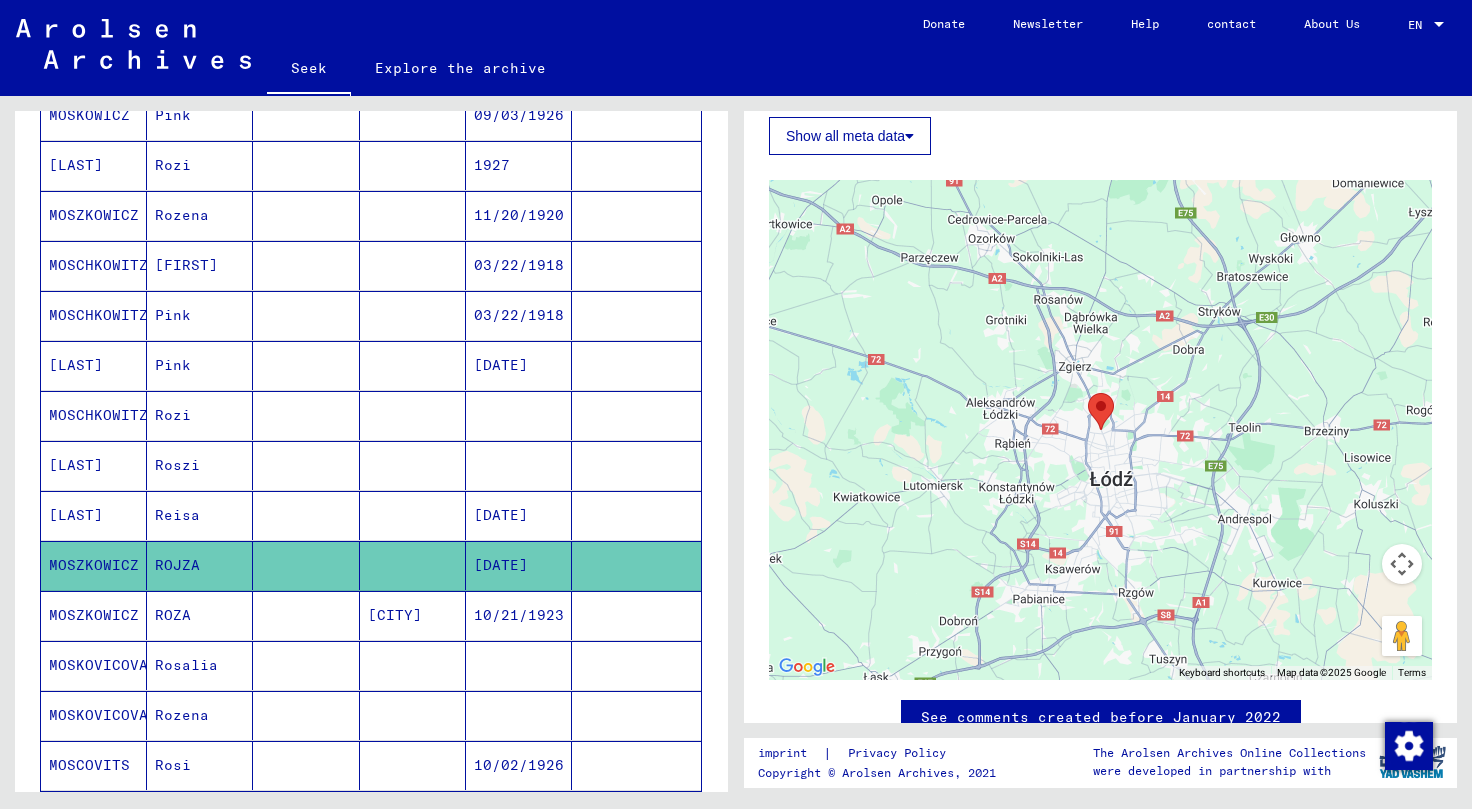click on "[DATE]" 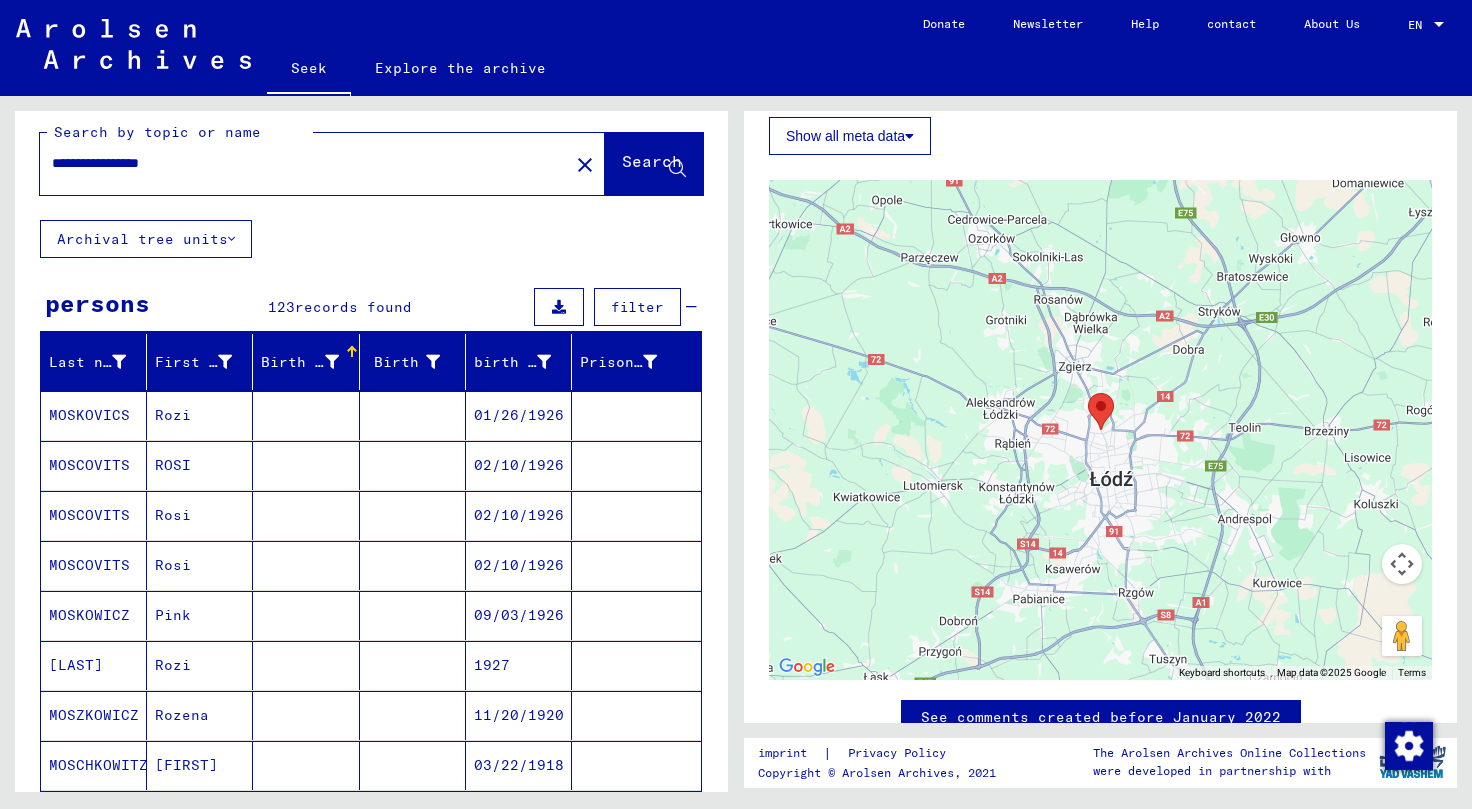 scroll, scrollTop: 0, scrollLeft: 0, axis: both 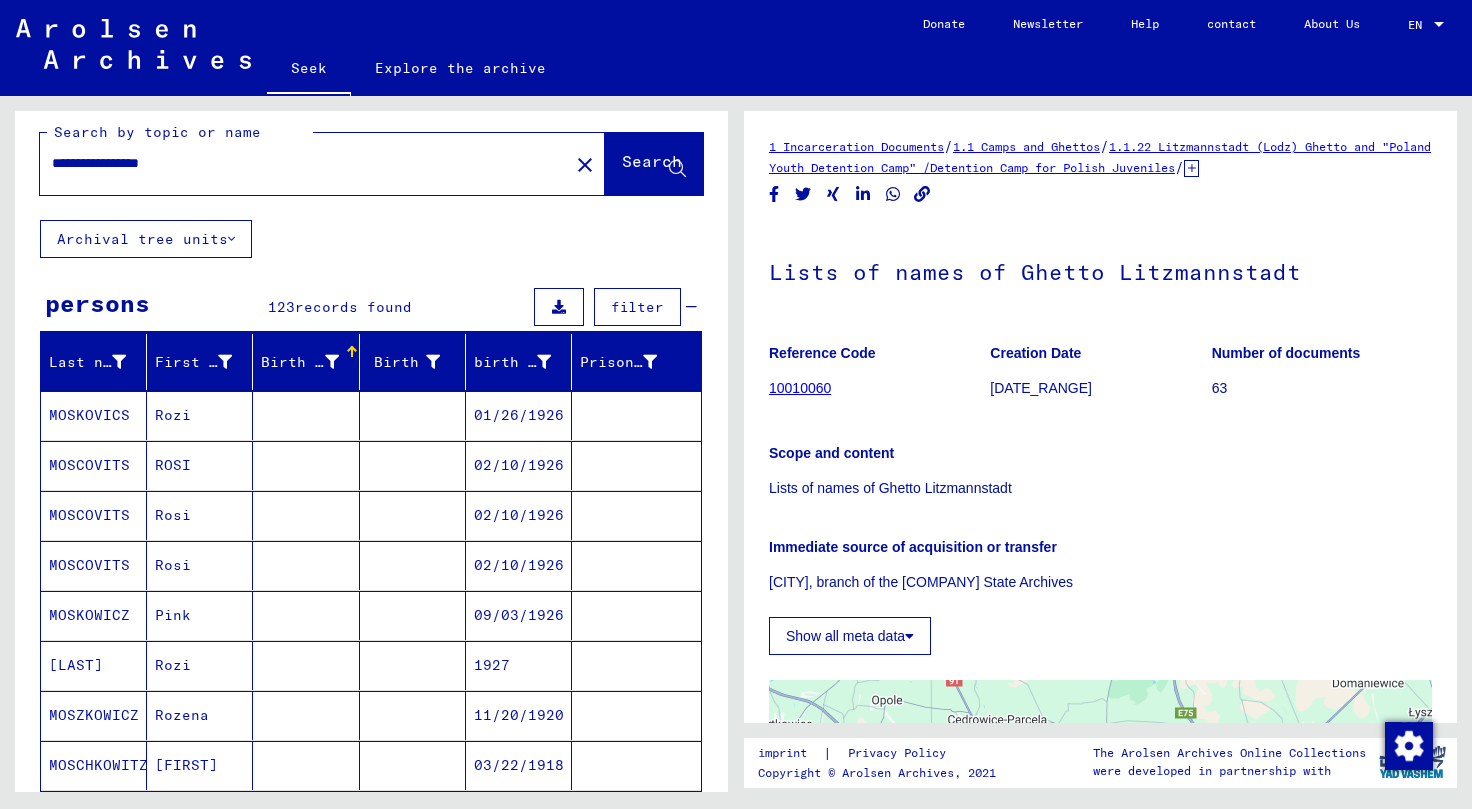 click on "Lists of names of Ghetto Litzmannstadt" 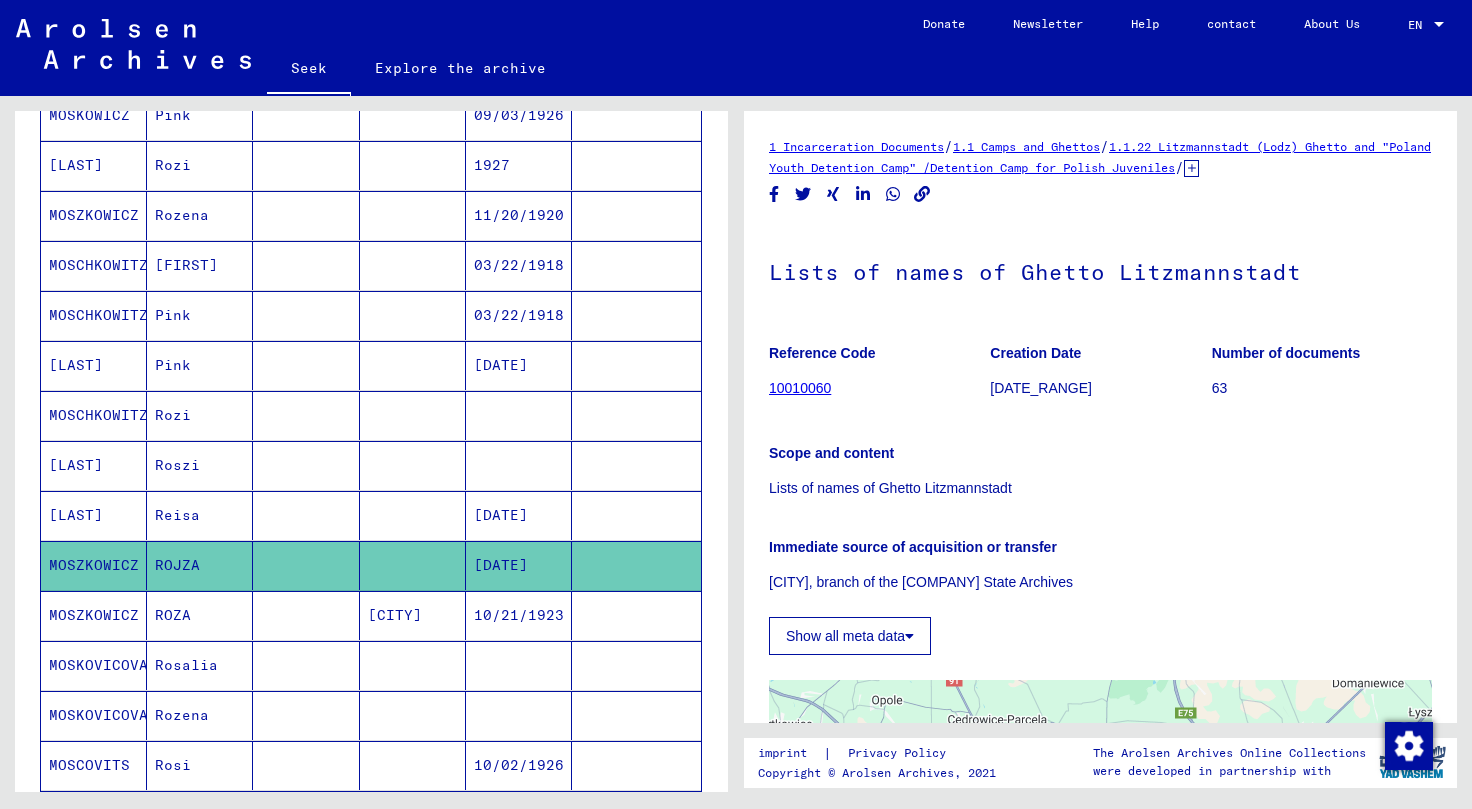 click on "Rosalia" at bounding box center [182, 715] 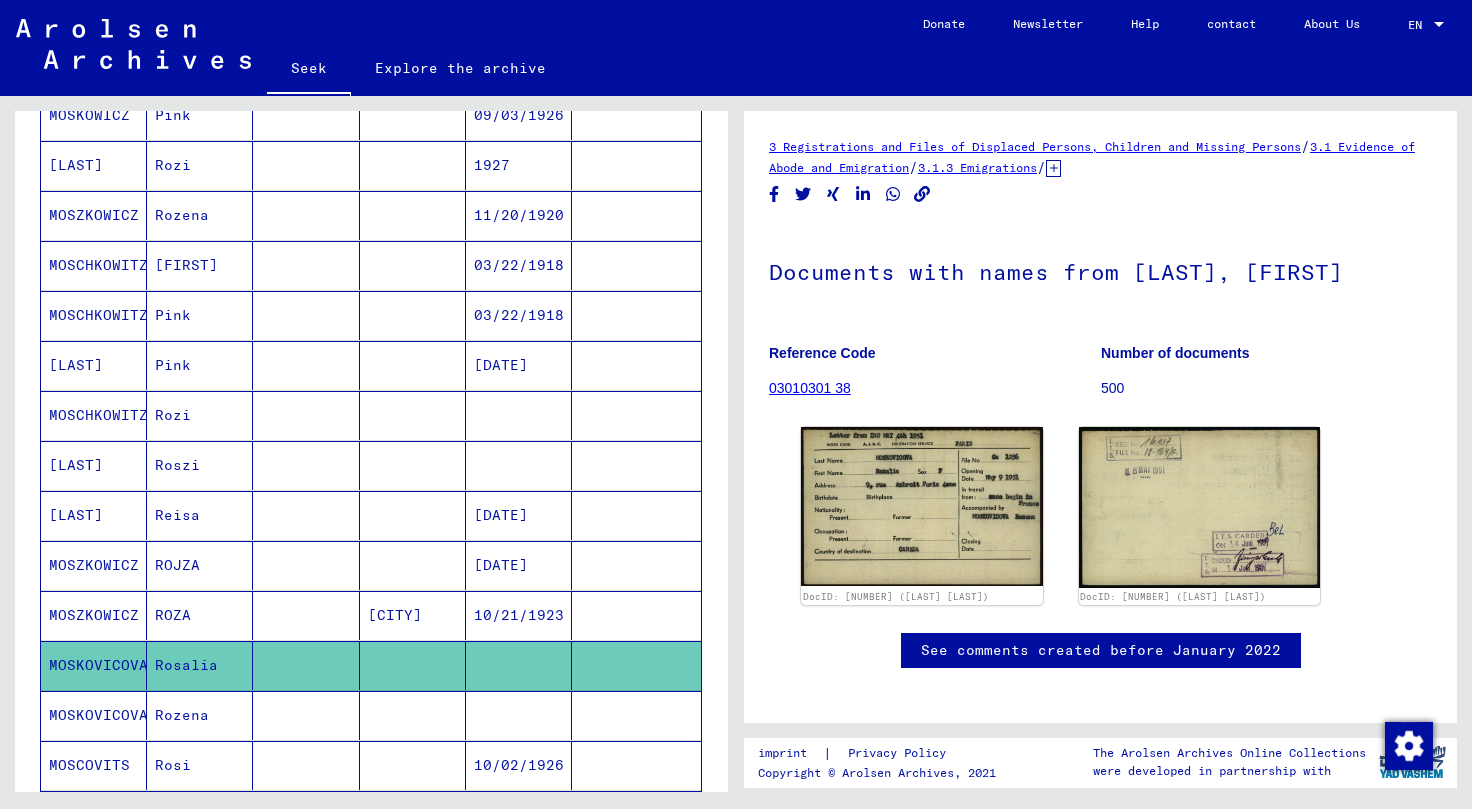 scroll, scrollTop: 0, scrollLeft: 0, axis: both 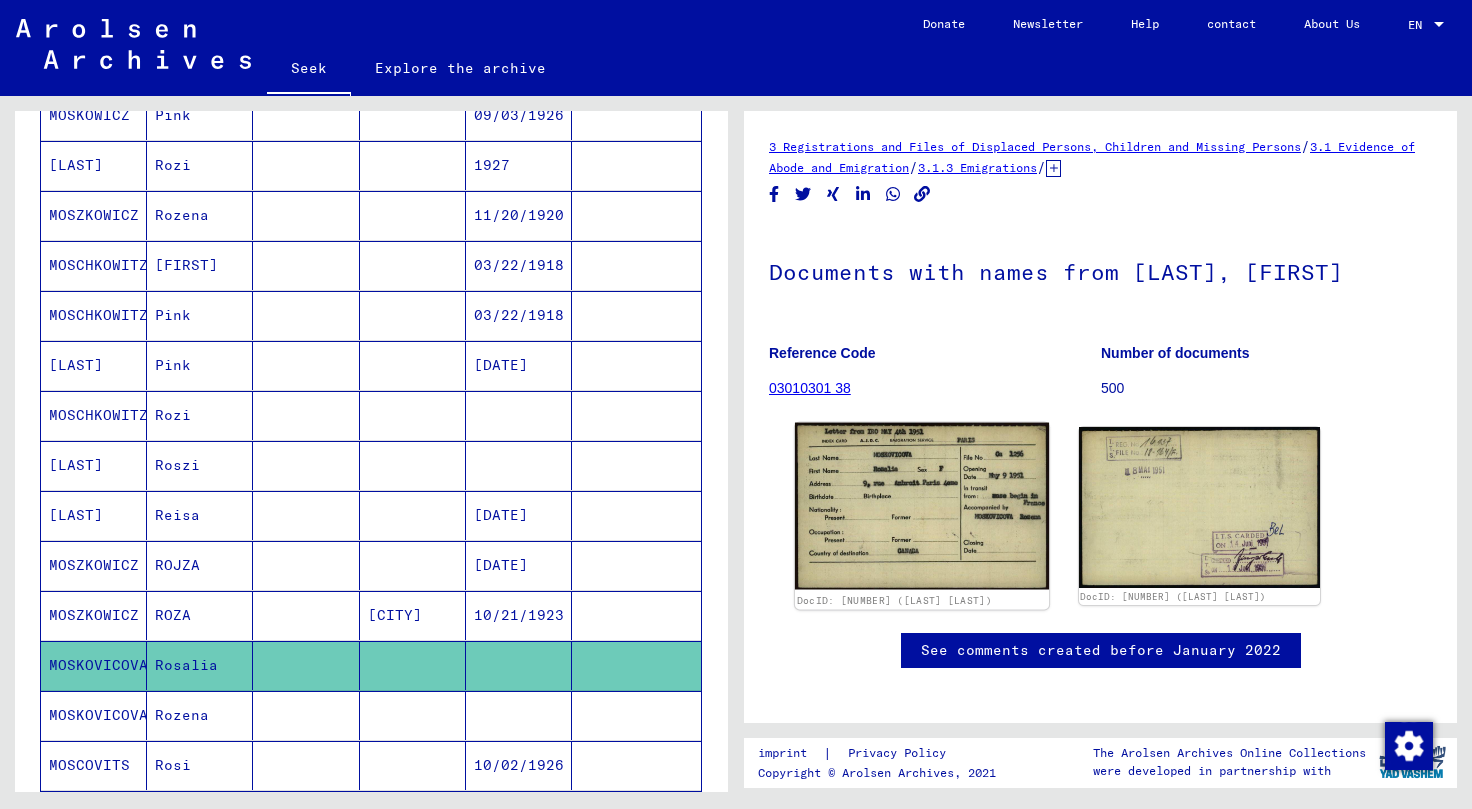 click 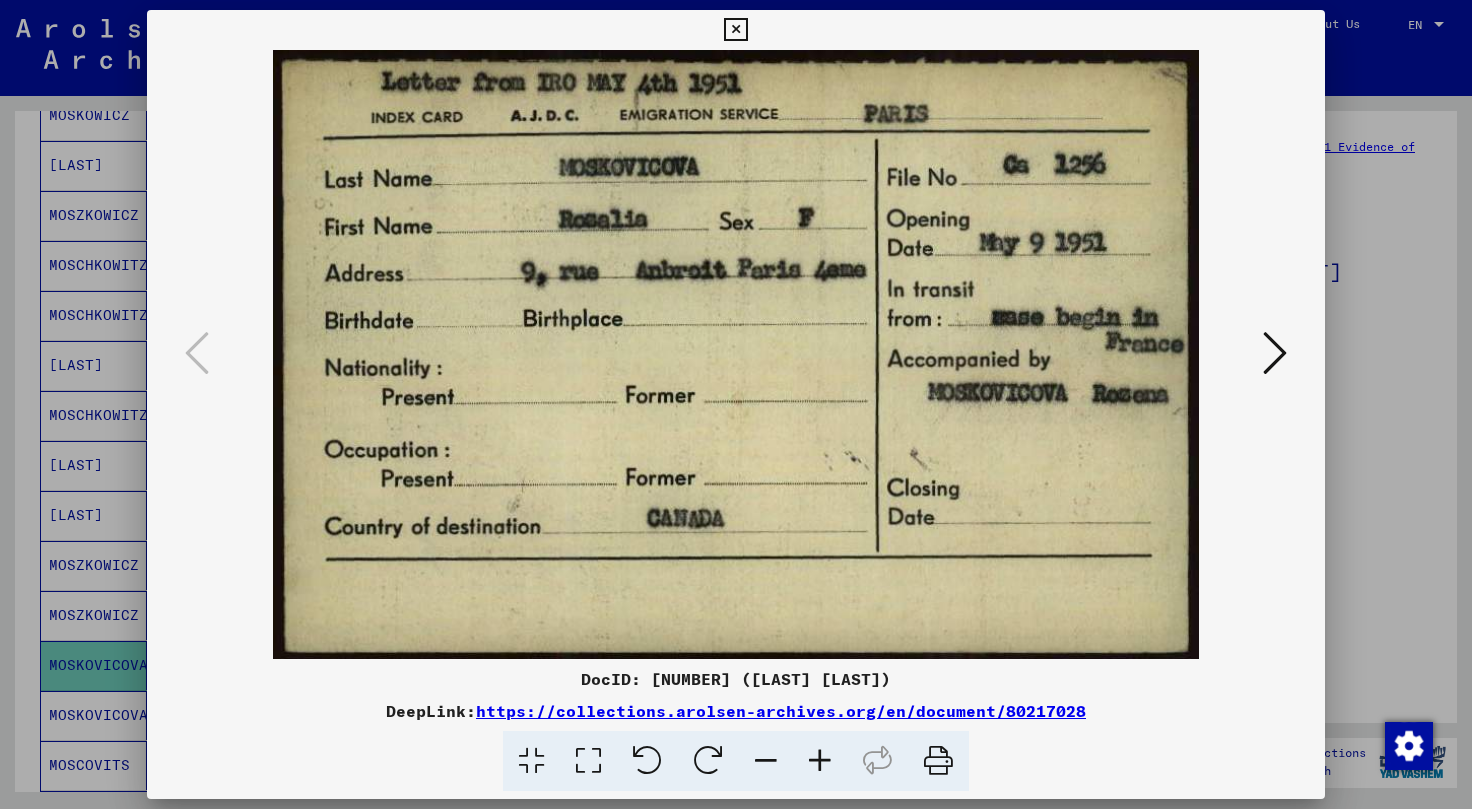 click at bounding box center (1275, 354) 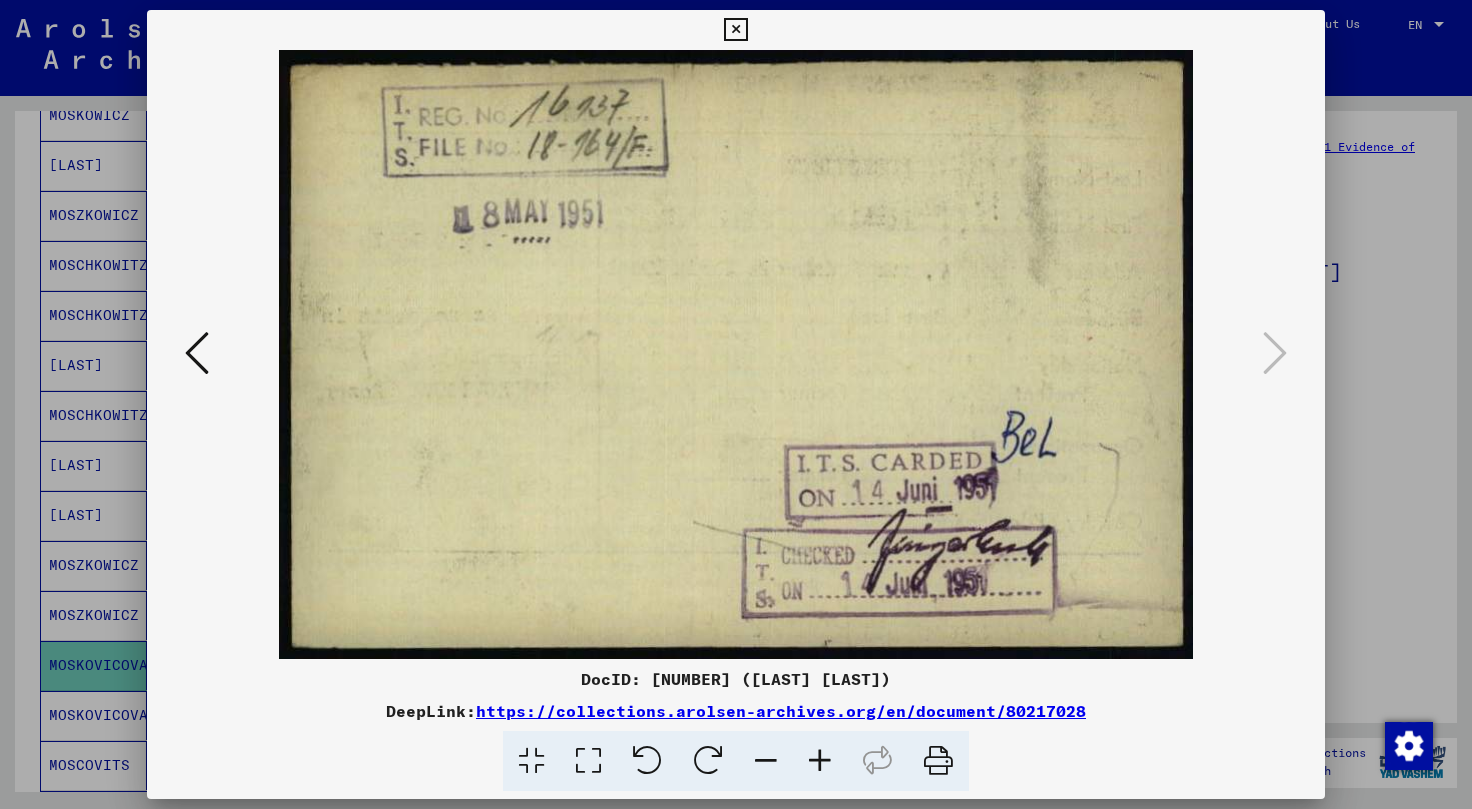click at bounding box center (197, 353) 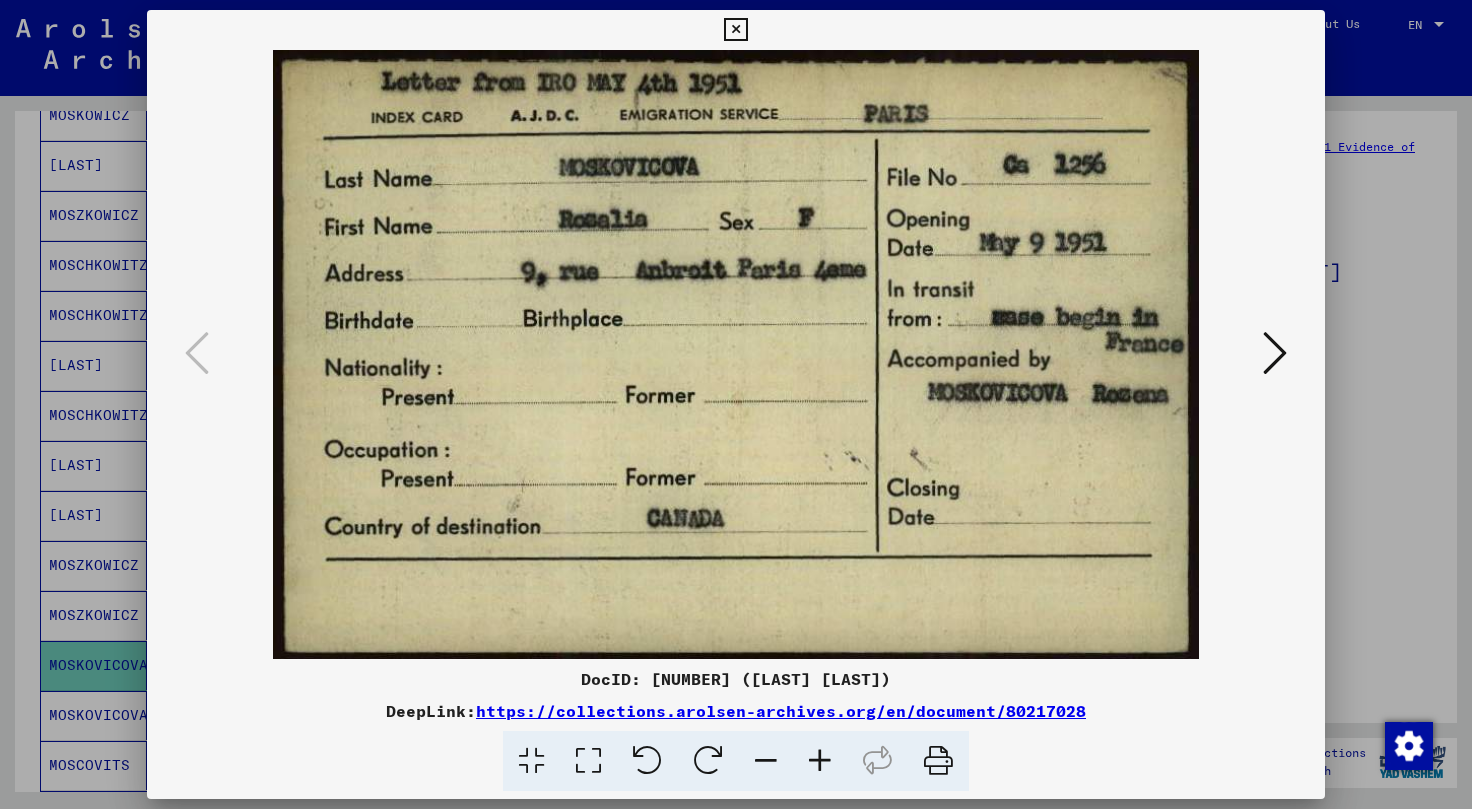 click at bounding box center (1275, 353) 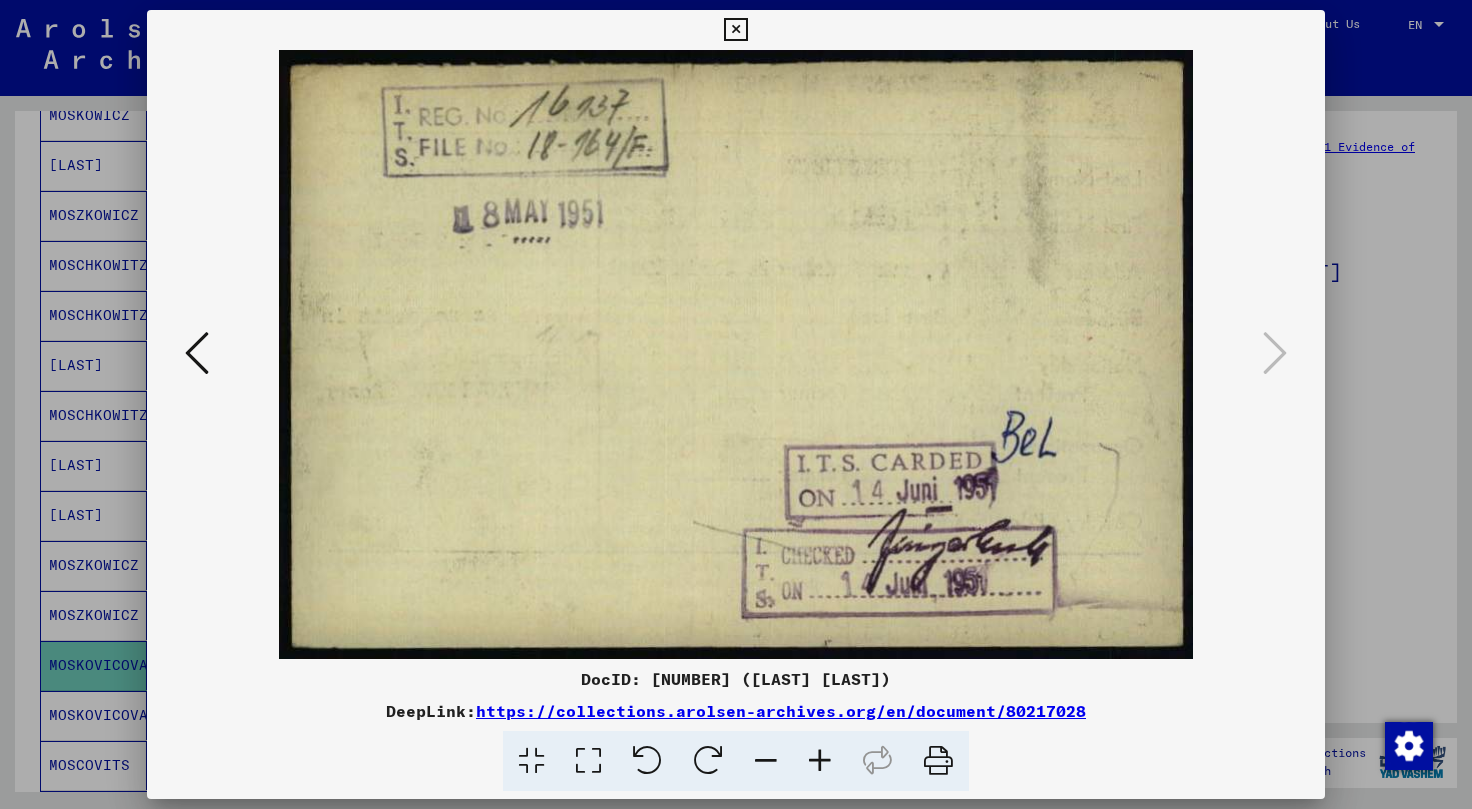 click at bounding box center (735, 30) 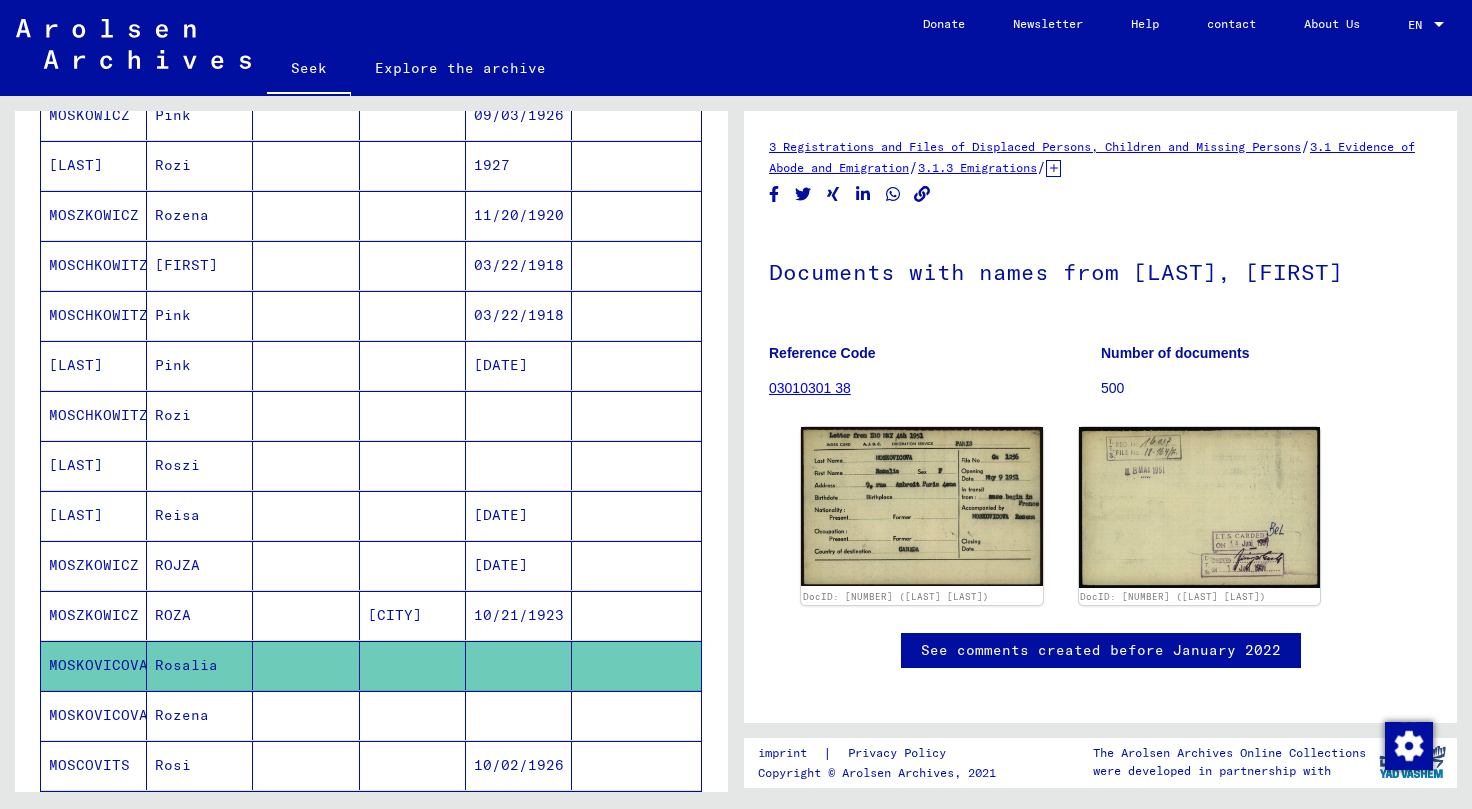 click on "Rozena" at bounding box center (200, 765) 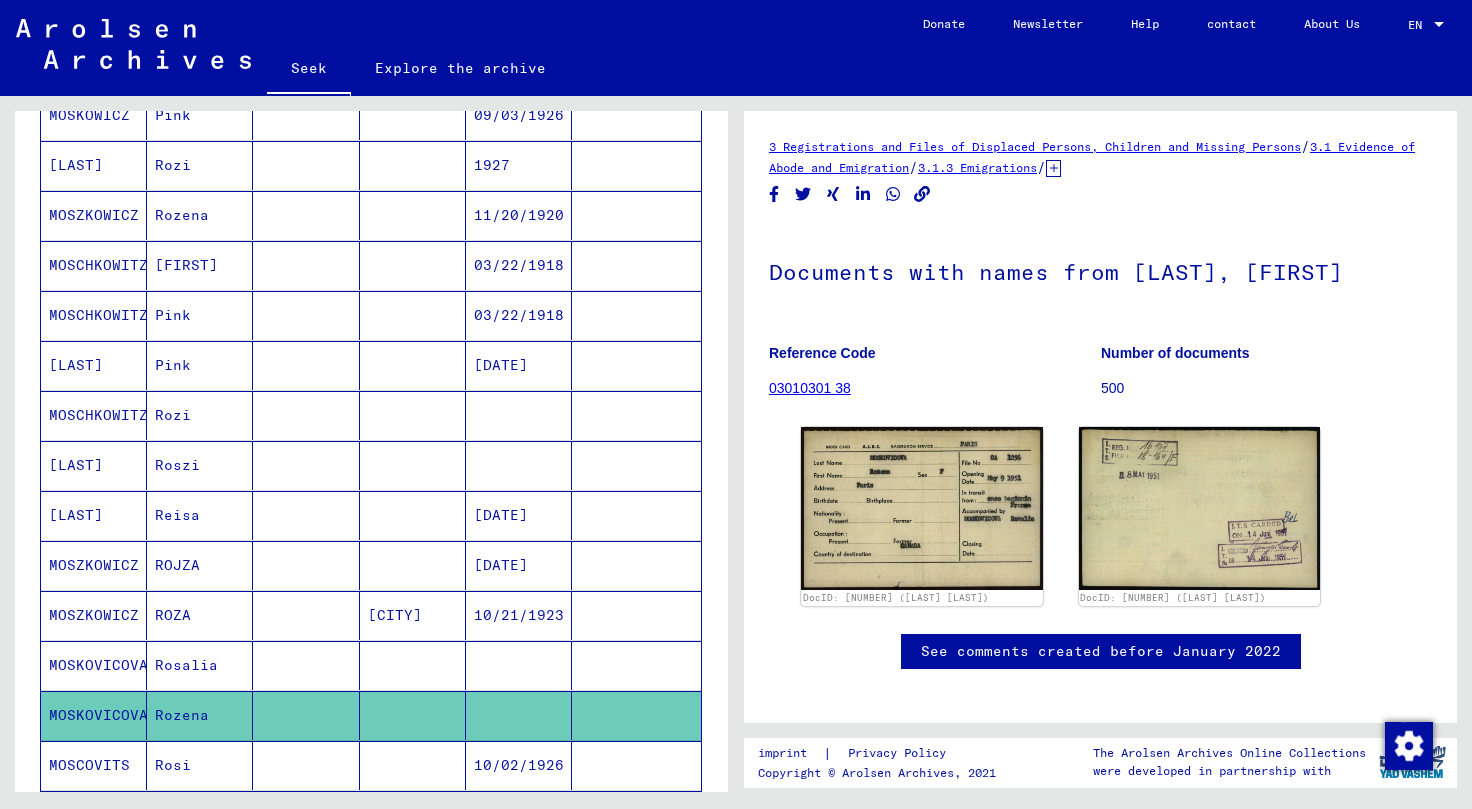 scroll, scrollTop: 0, scrollLeft: 0, axis: both 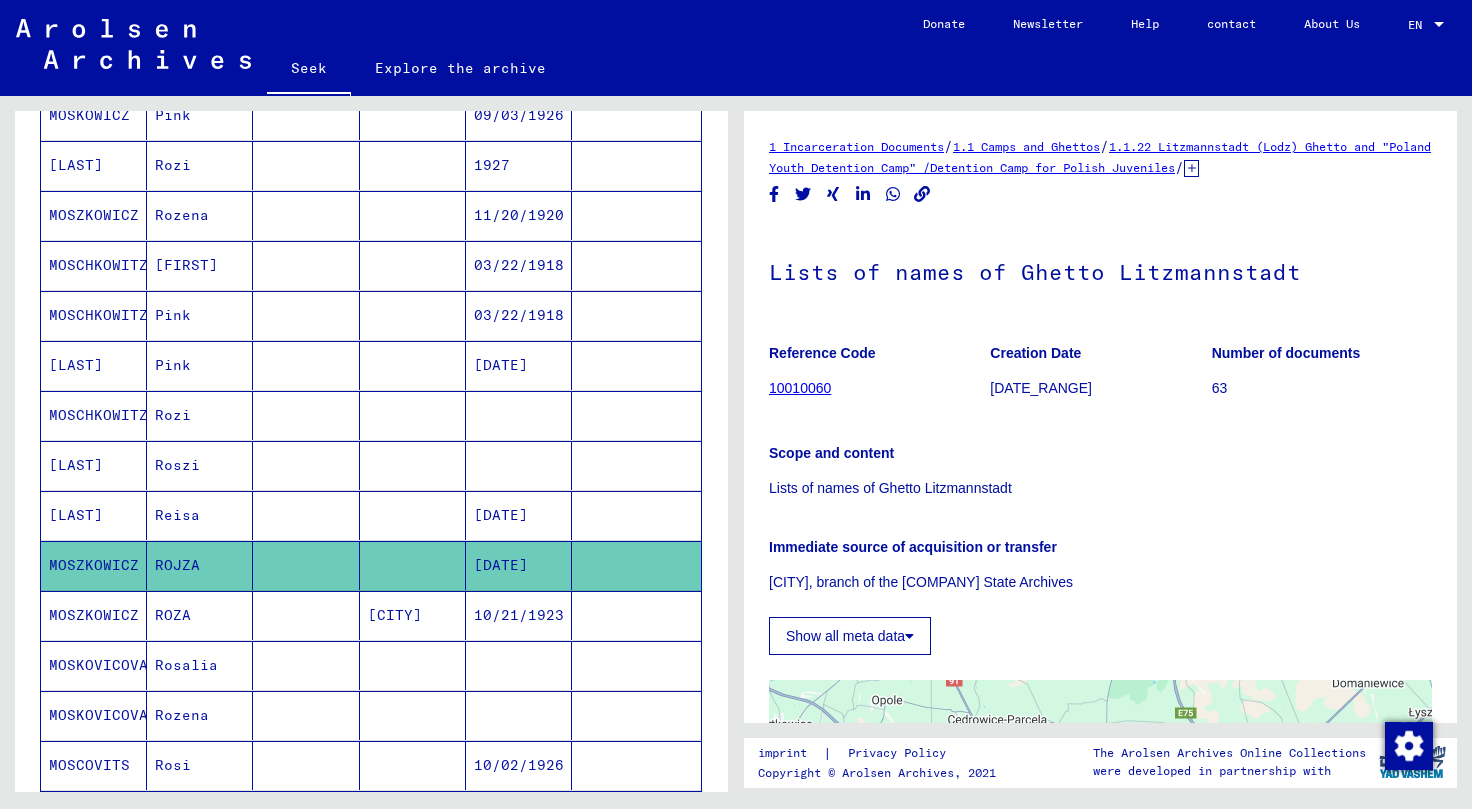 click on "Lists of names of Ghetto Litzmannstadt" 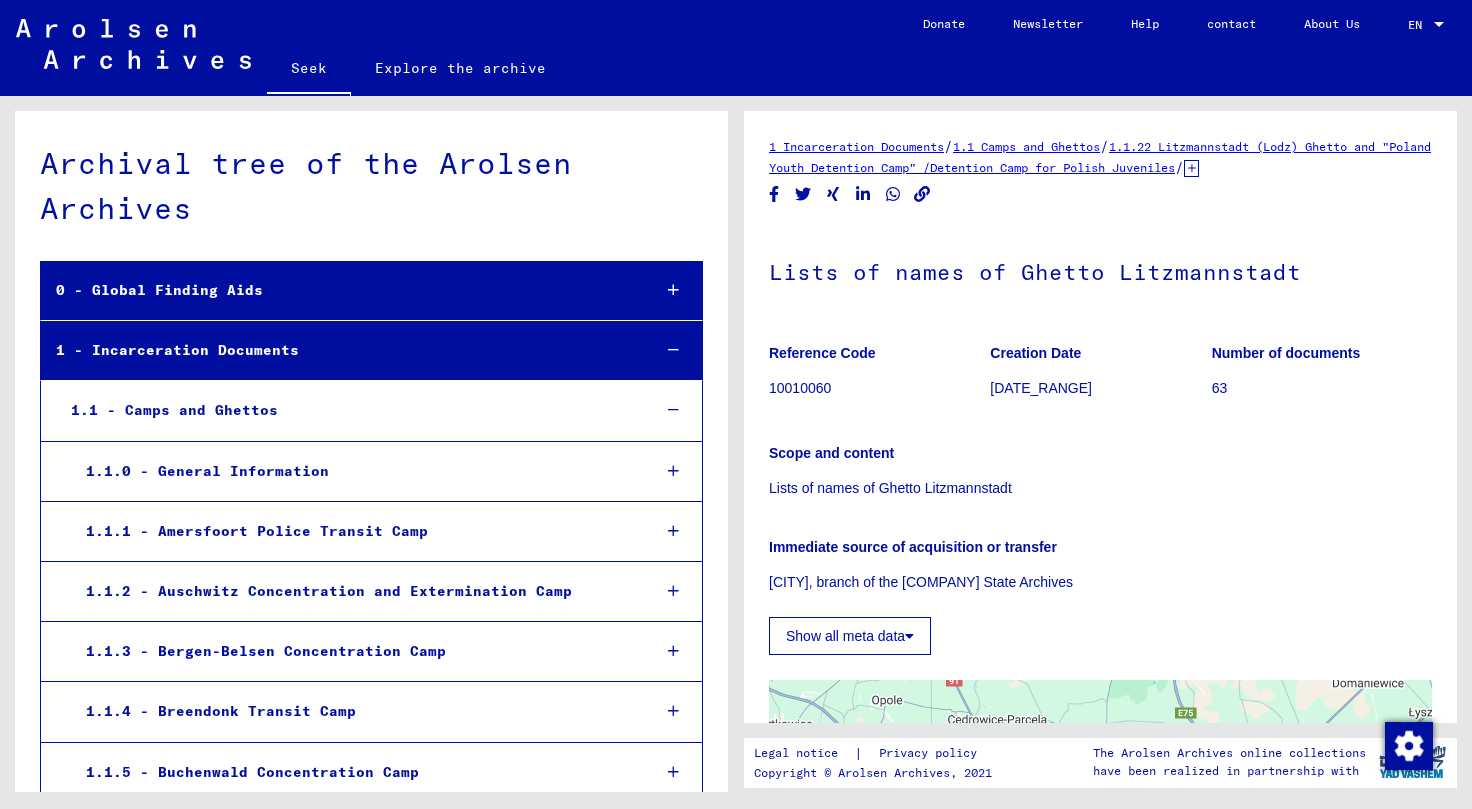 scroll, scrollTop: 2706, scrollLeft: 0, axis: vertical 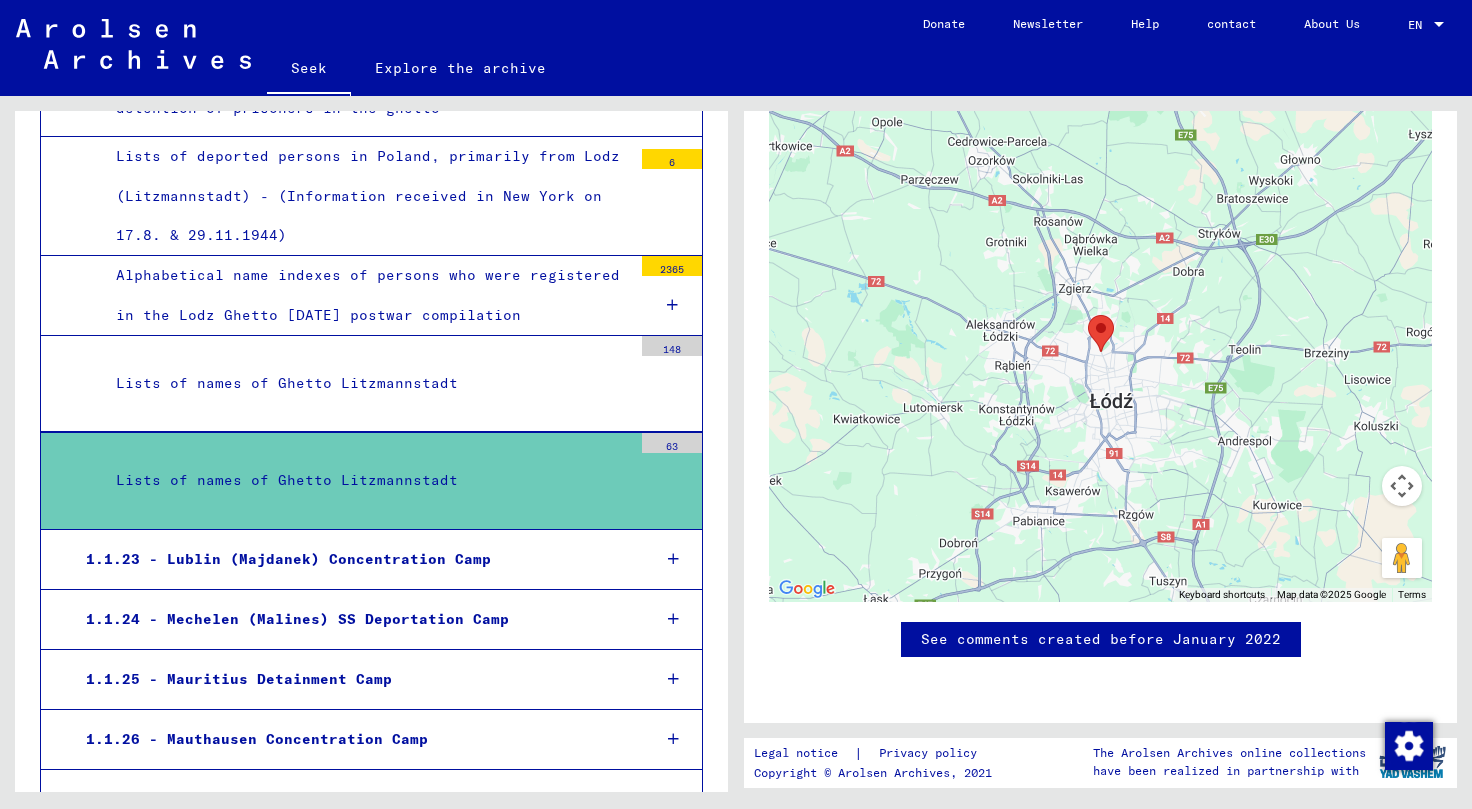 click on "Lists of names of Ghetto Litzmannstadt" at bounding box center (366, 383) 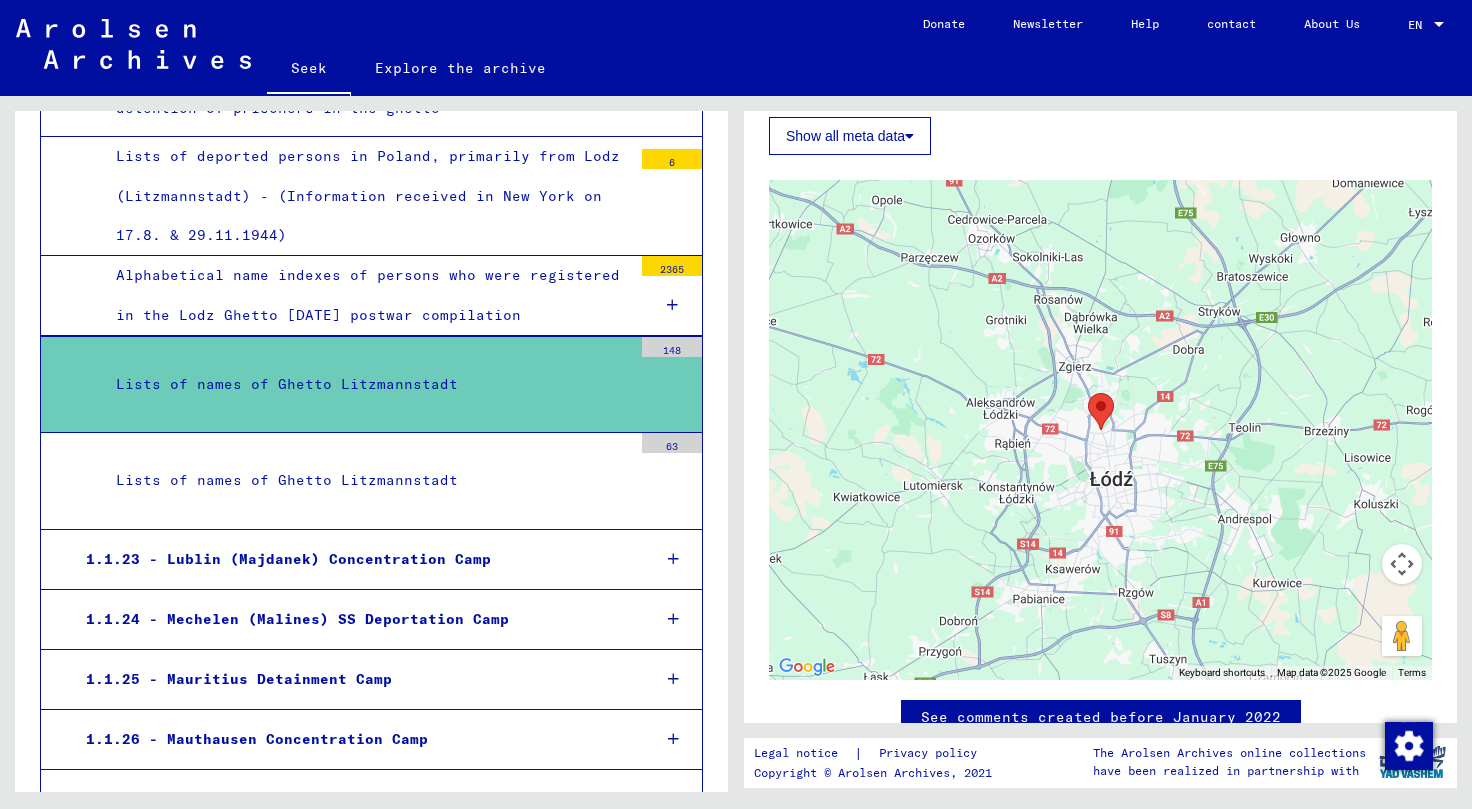 scroll, scrollTop: 1000, scrollLeft: 0, axis: vertical 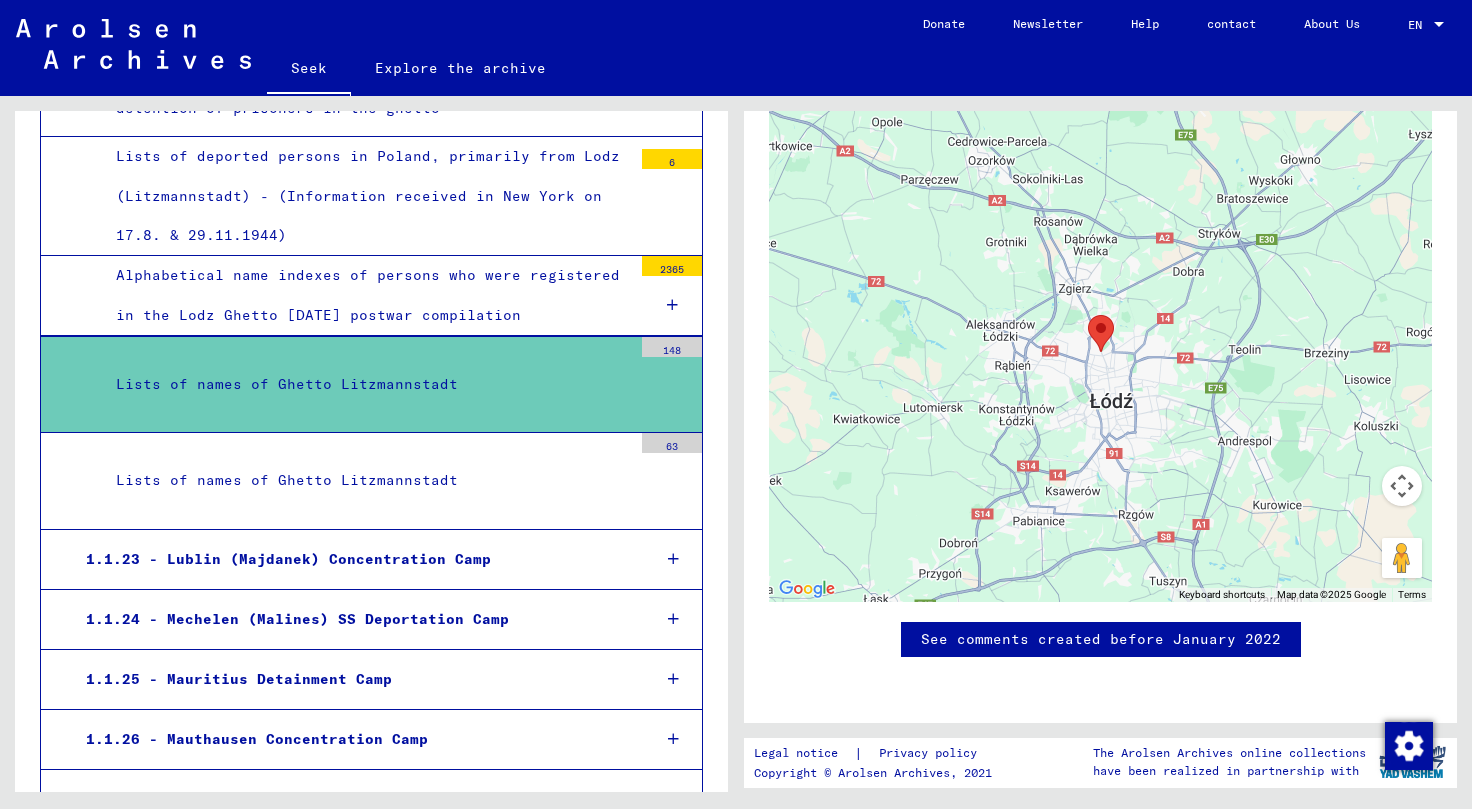 click on "148" at bounding box center (672, 350) 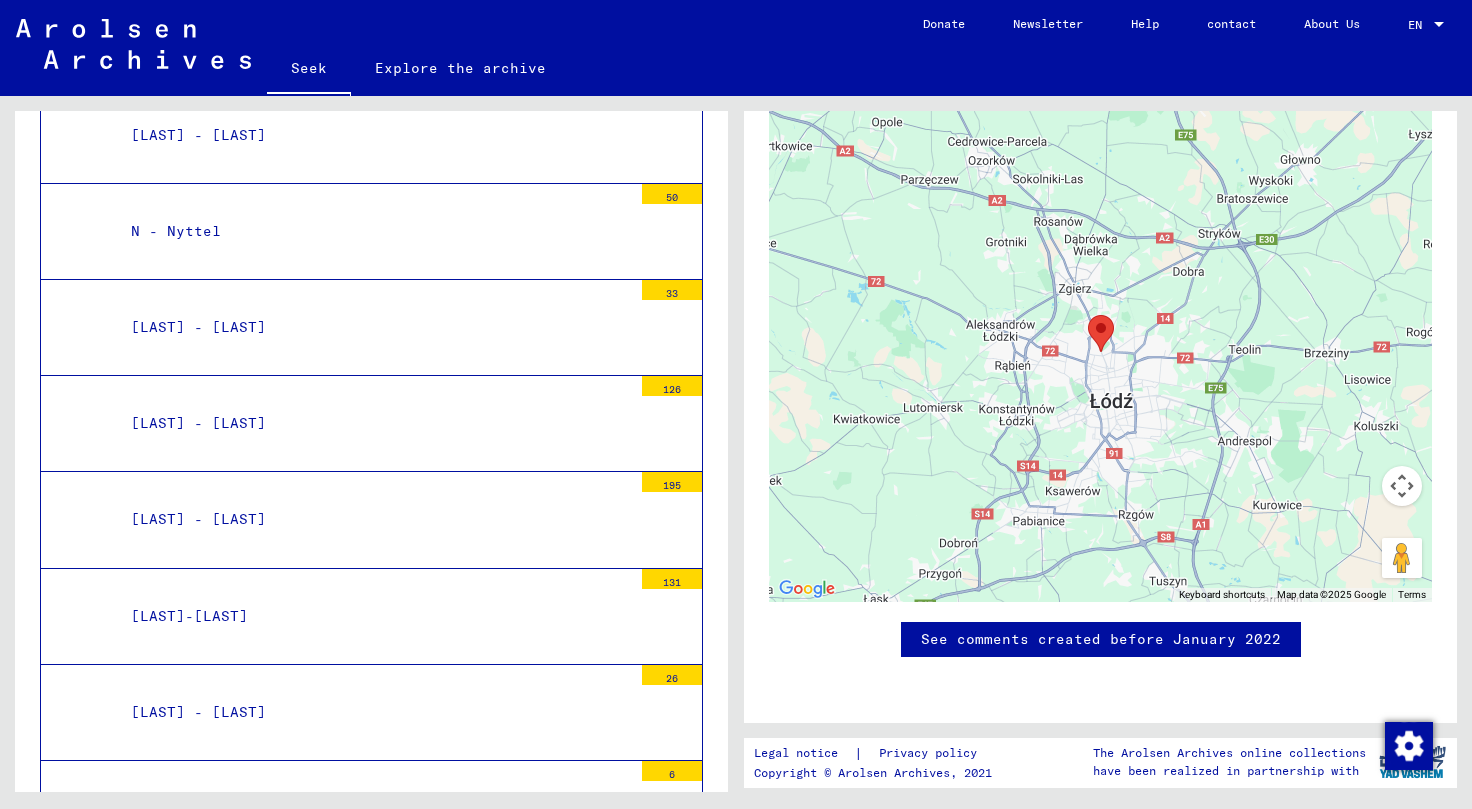 scroll, scrollTop: 3706, scrollLeft: 0, axis: vertical 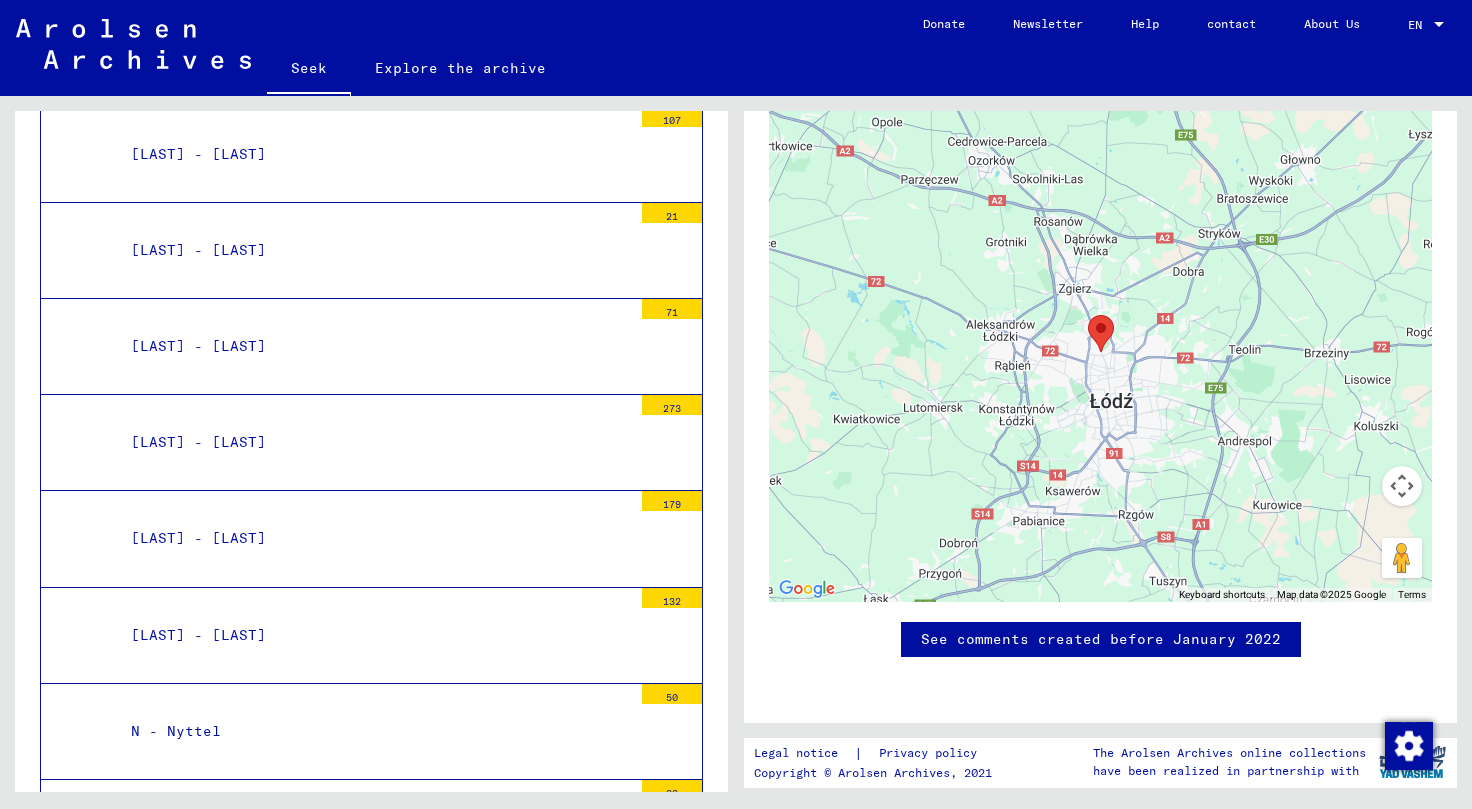 click on "[LAST] - [LAST]" at bounding box center (374, 635) 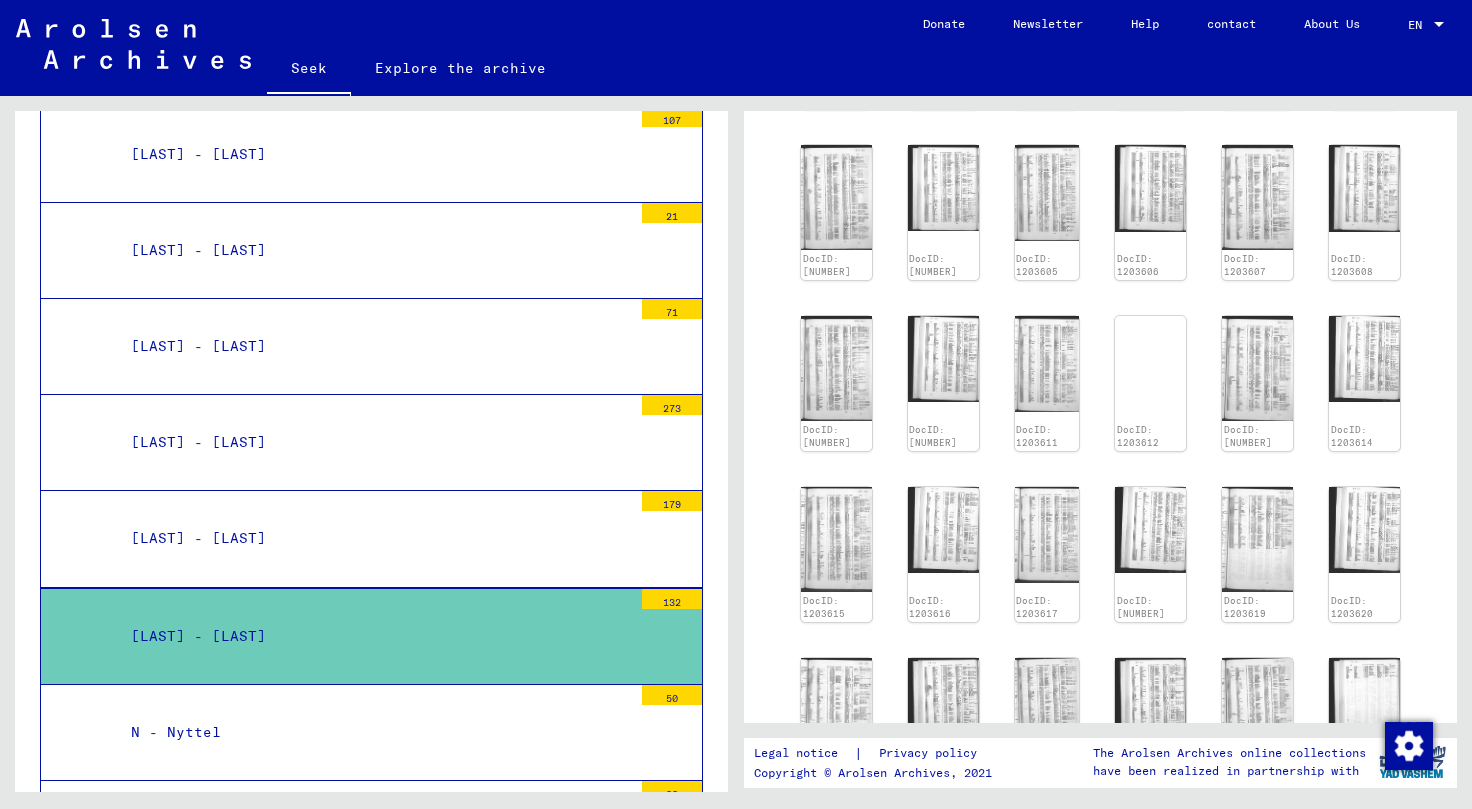 scroll, scrollTop: 500, scrollLeft: 0, axis: vertical 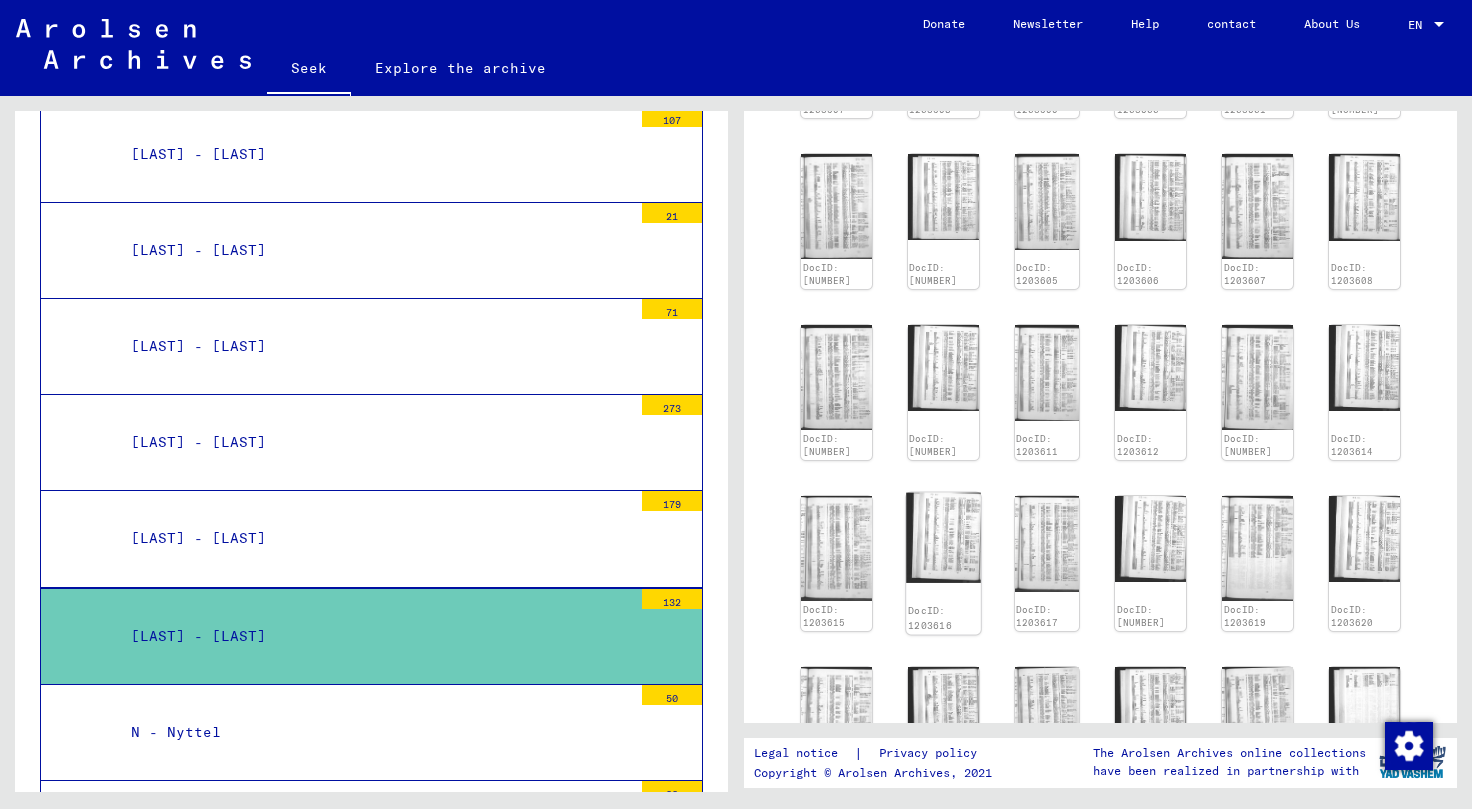 click on "DocID: 1203616" 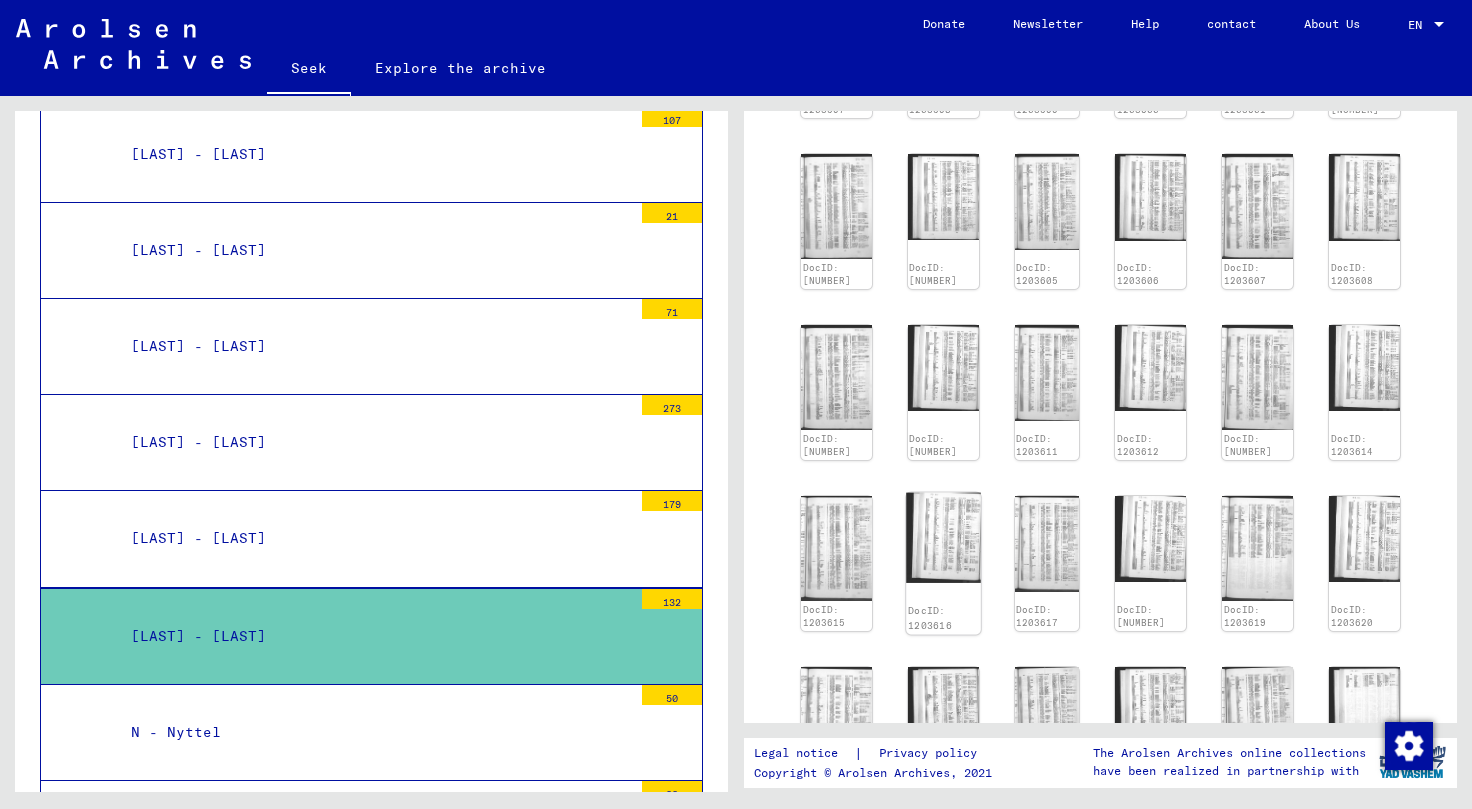 click 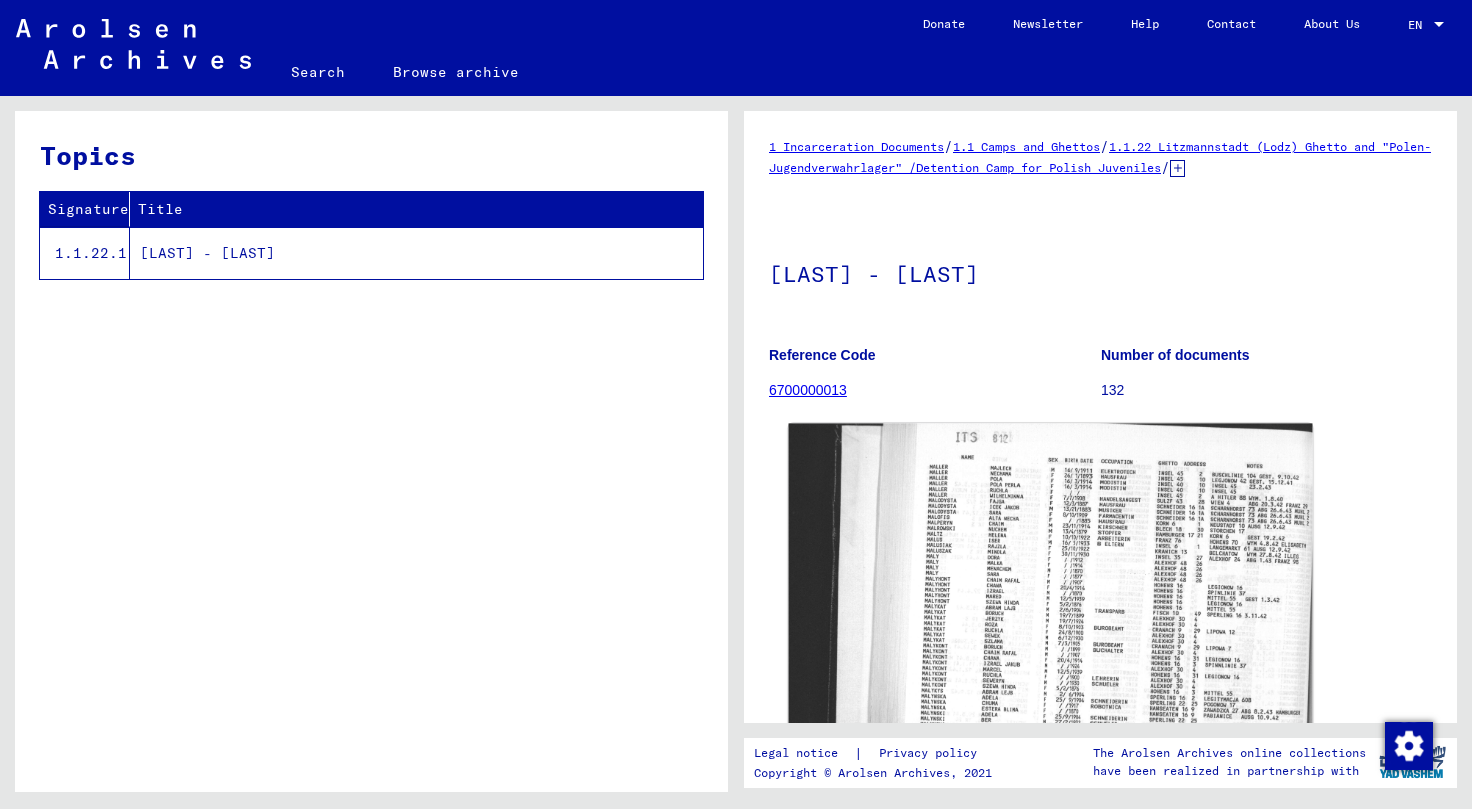 scroll, scrollTop: 0, scrollLeft: 0, axis: both 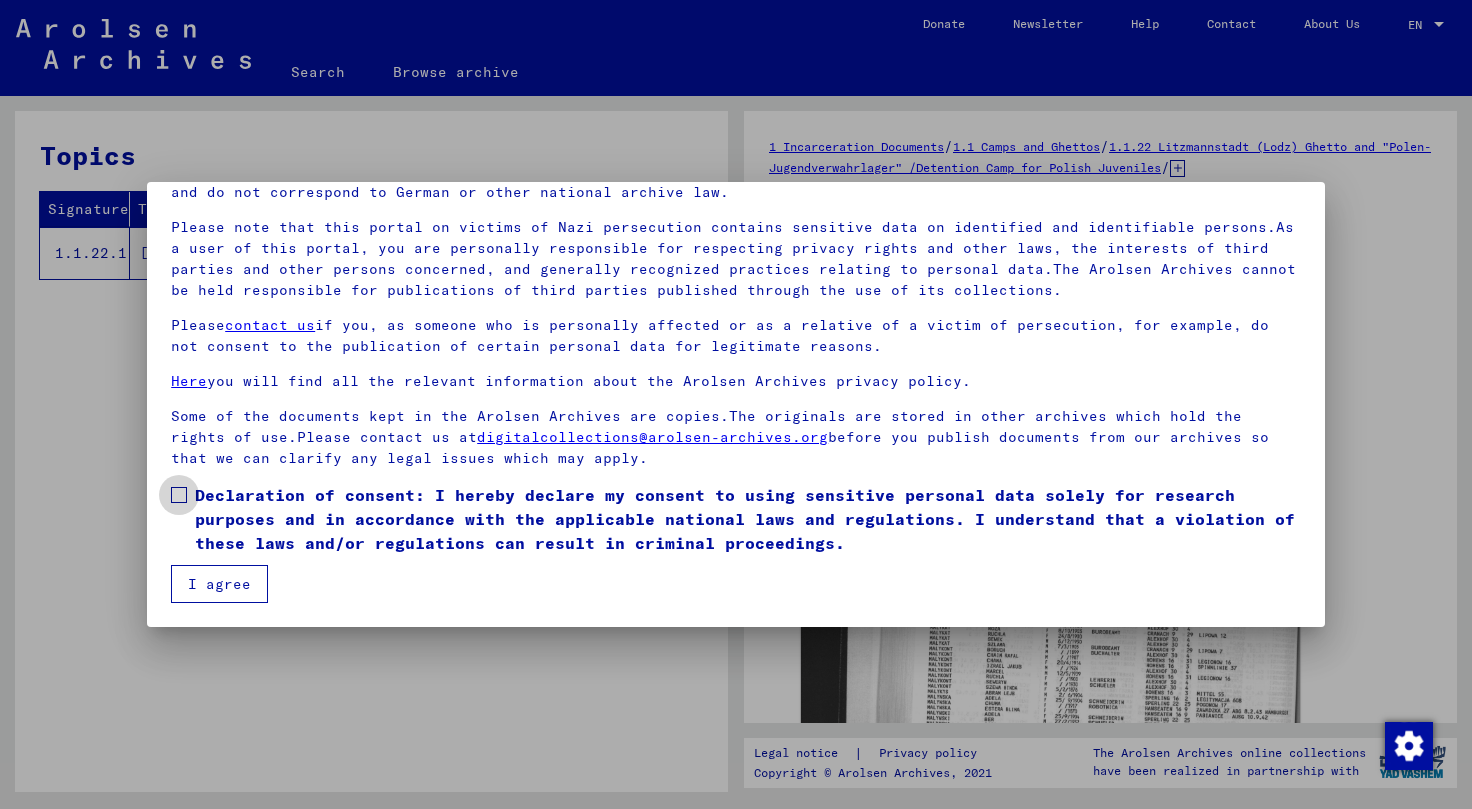 click on "Declaration of consent: I hereby declare my consent to using sensitive personal data solely for research purposes and in accordance with the applicable national laws and regulations. I understand that a violation of these laws and/or regulations can result in criminal proceedings." at bounding box center [748, 519] 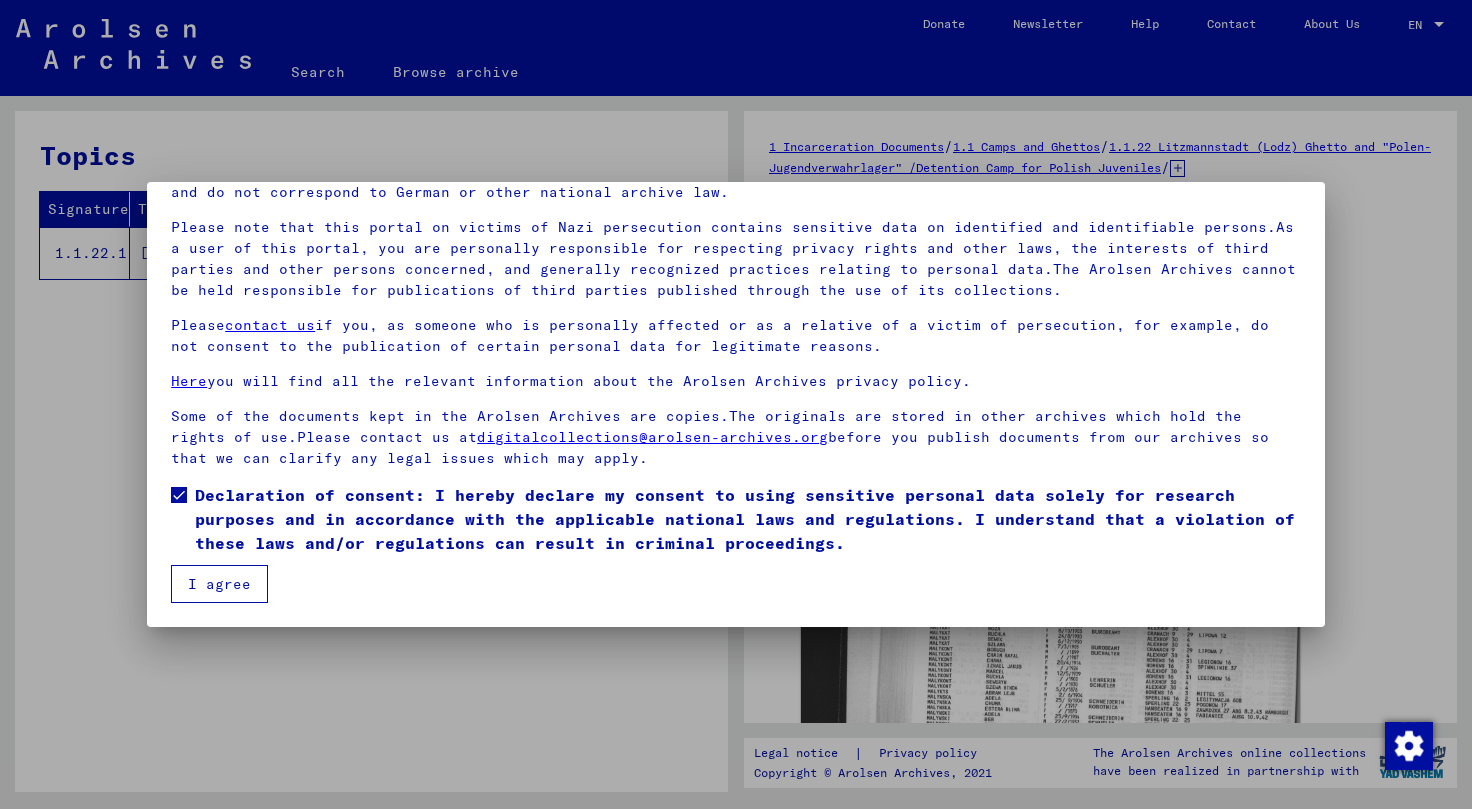 click on "I agree" at bounding box center [219, 584] 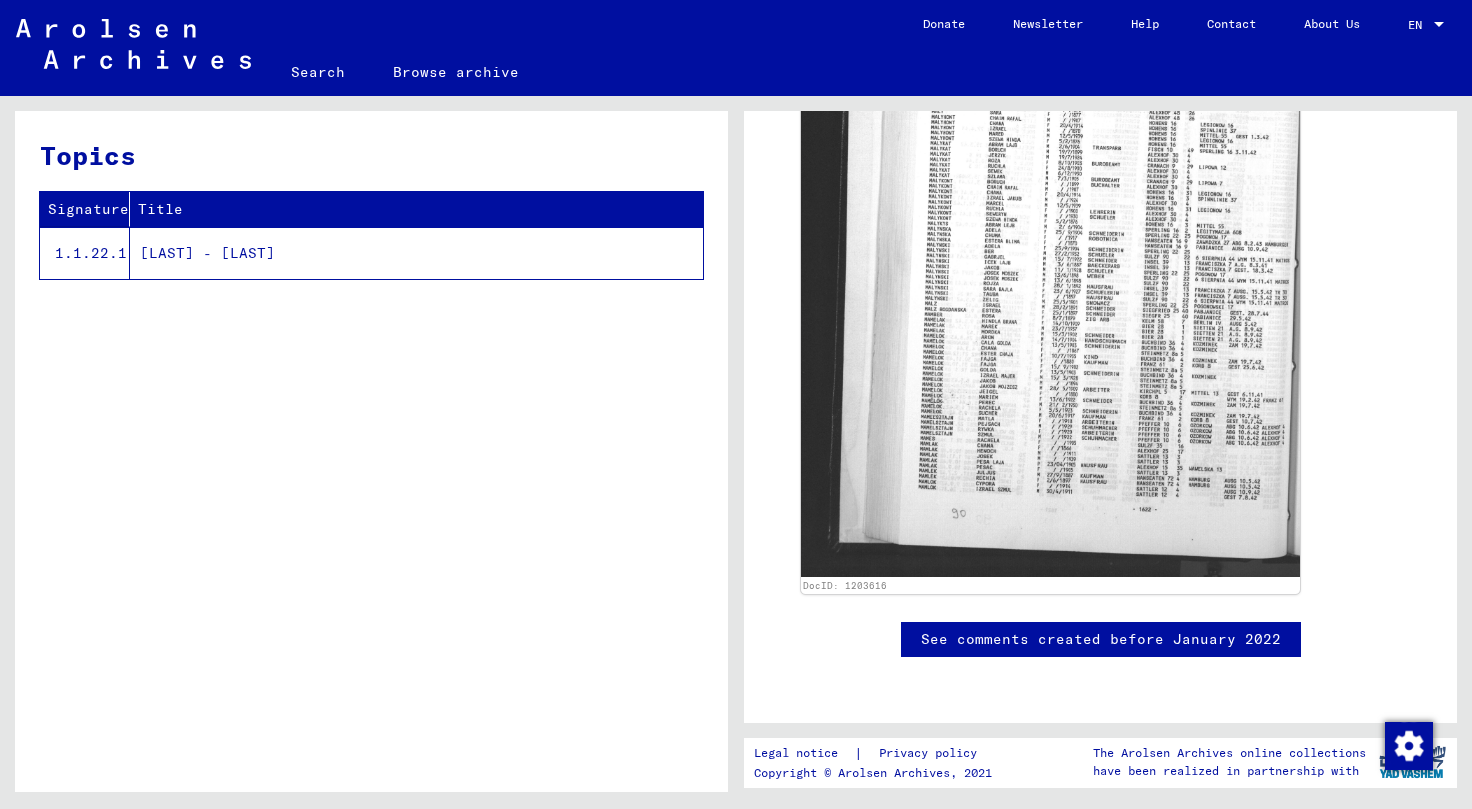 scroll, scrollTop: 0, scrollLeft: 0, axis: both 